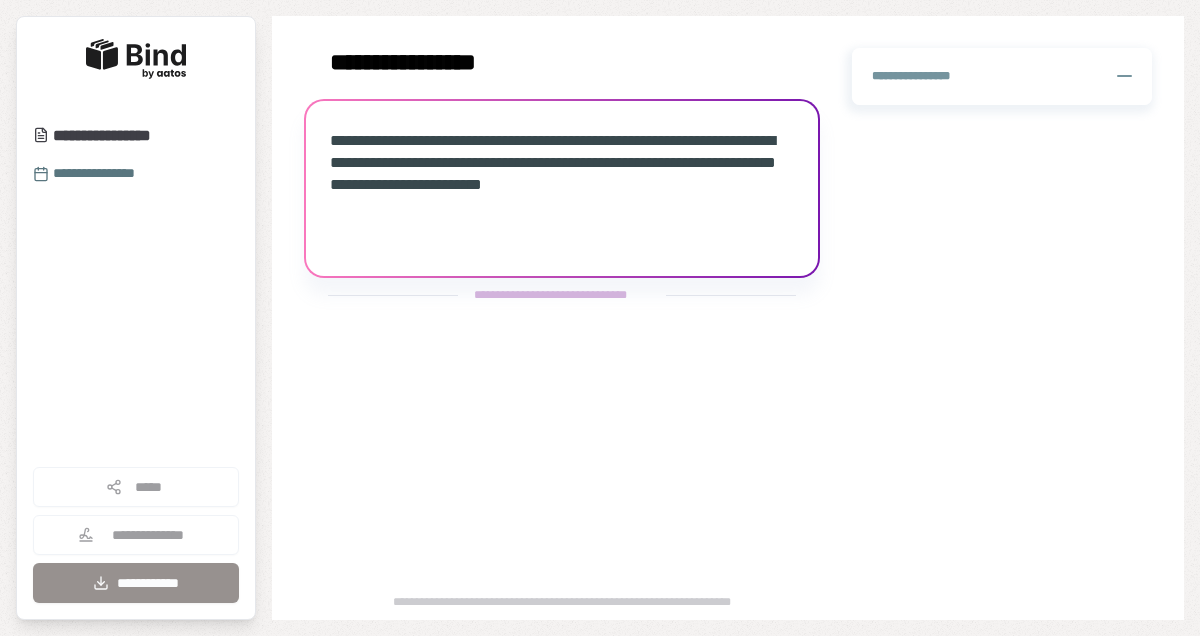scroll, scrollTop: 0, scrollLeft: 0, axis: both 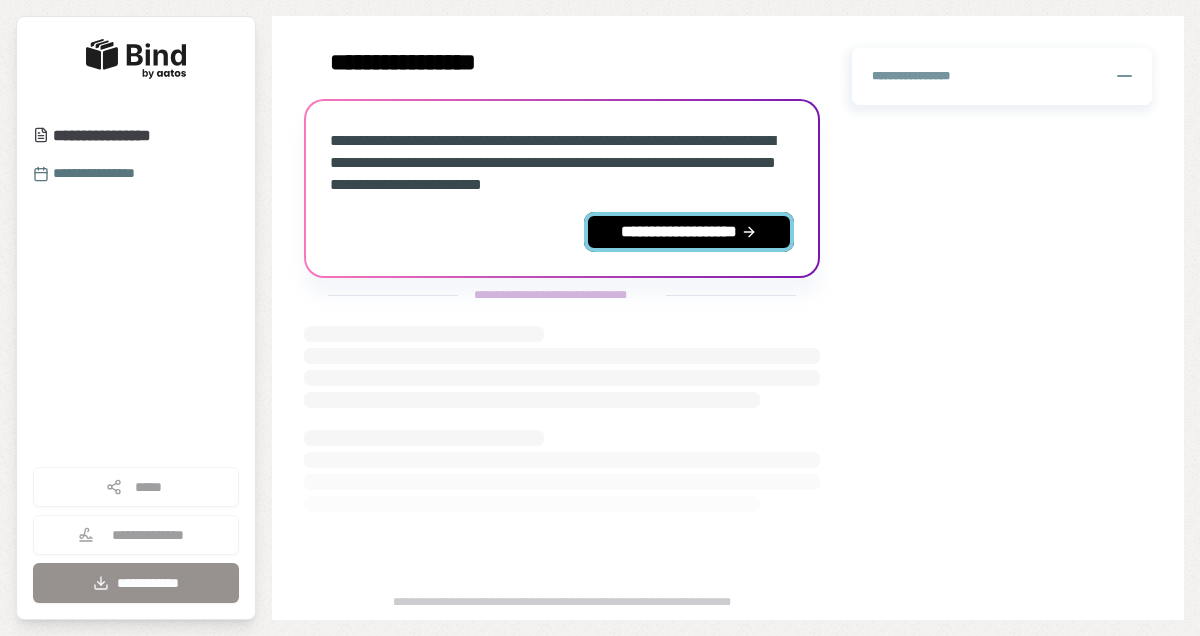 click on "**********" at bounding box center (689, 232) 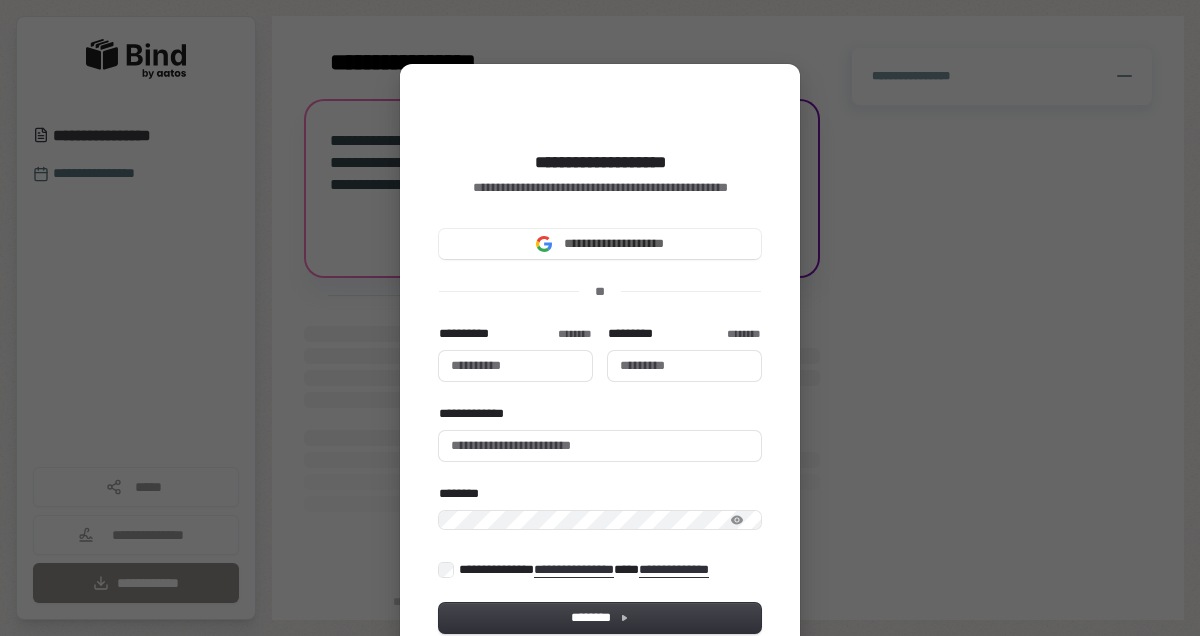 type 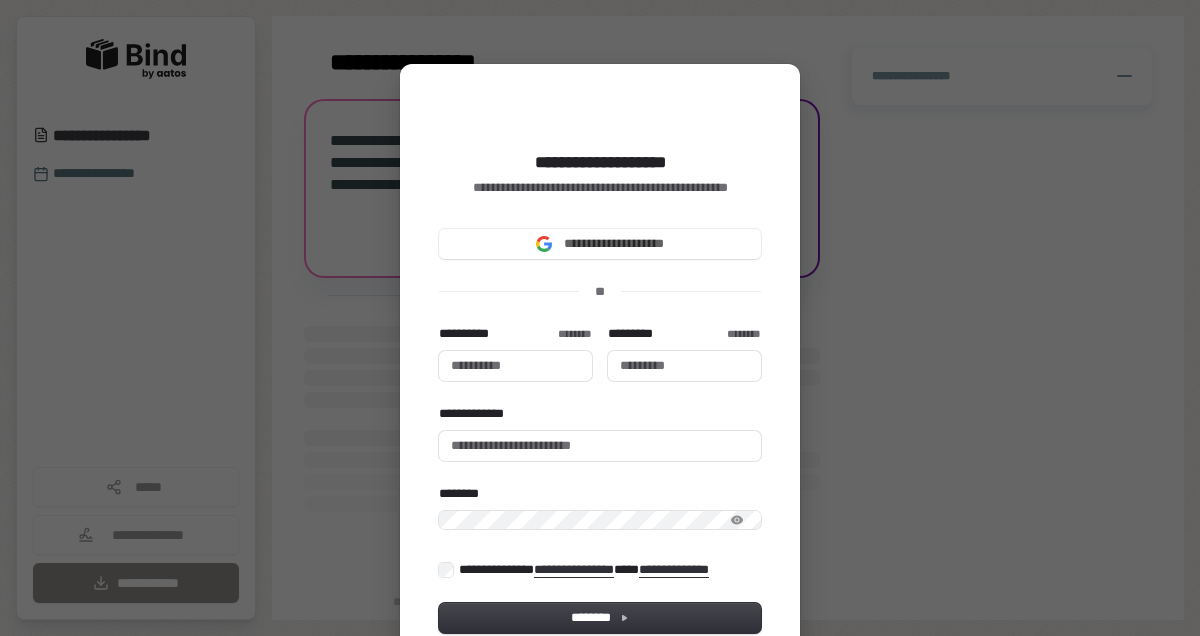 type 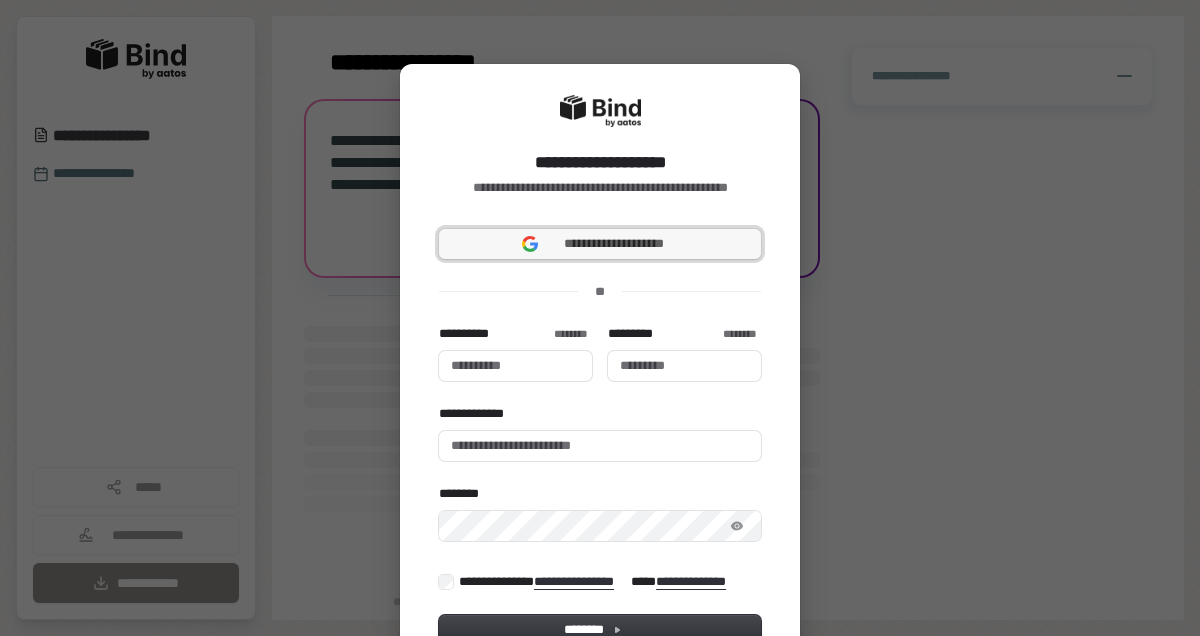 click on "**********" at bounding box center [614, 244] 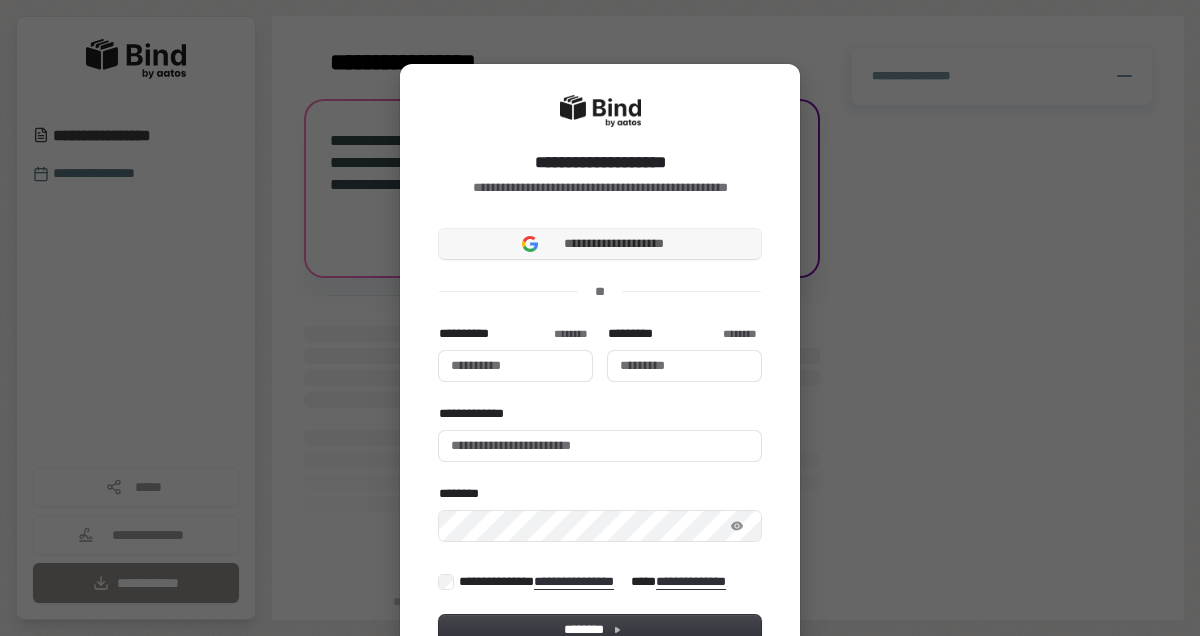 type 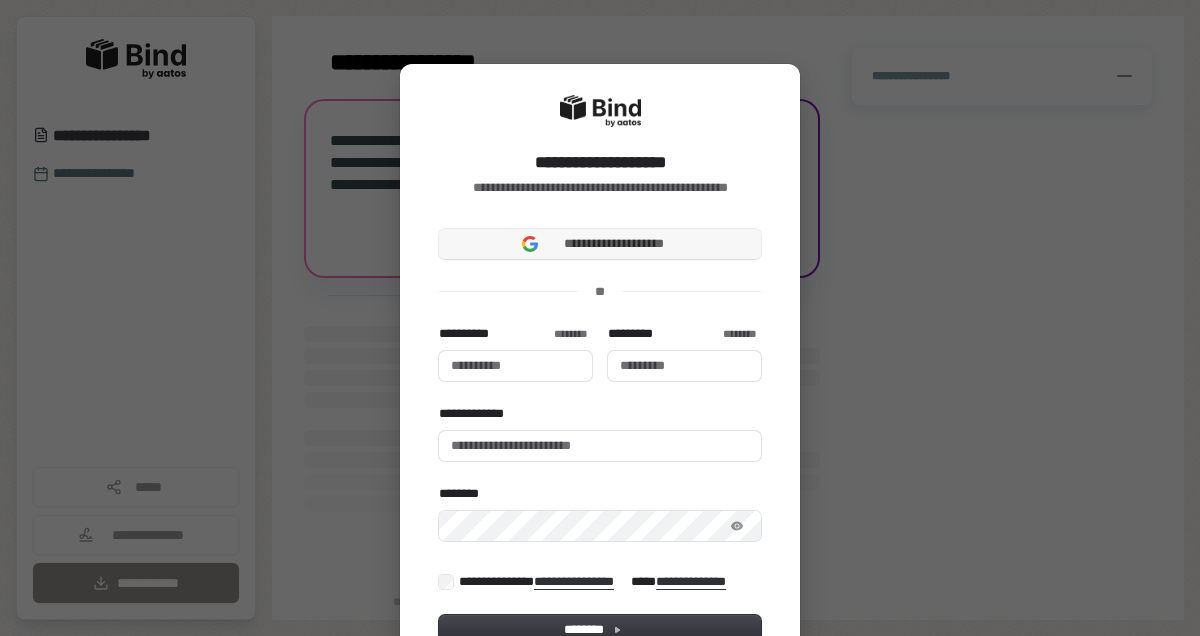 type 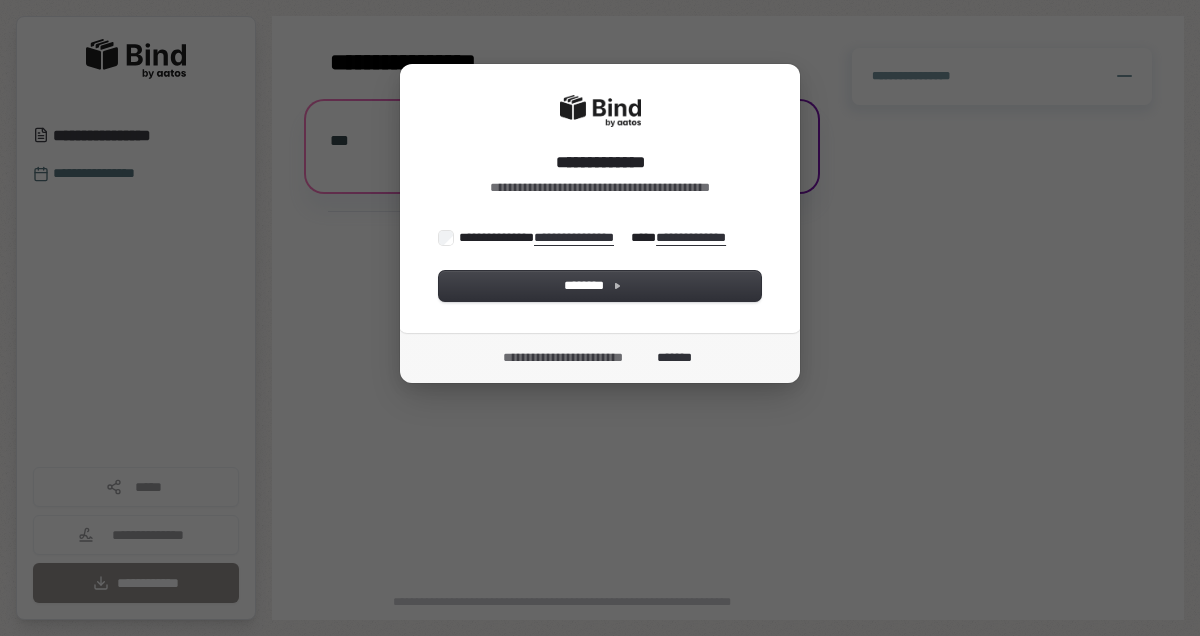 scroll, scrollTop: 0, scrollLeft: 0, axis: both 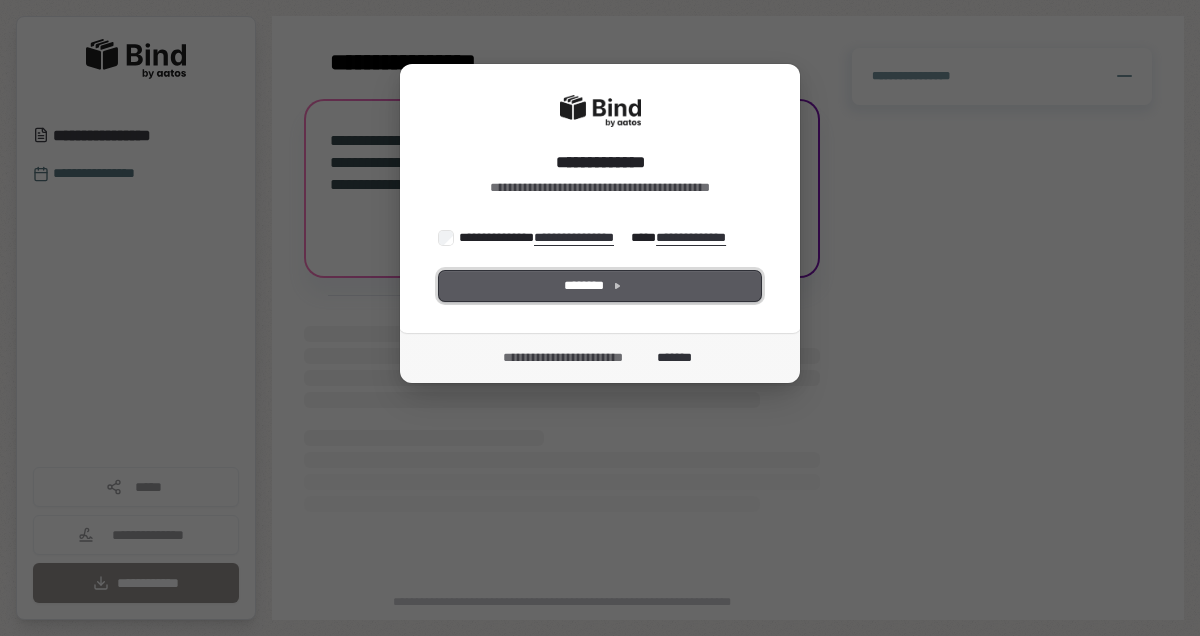 click on "********" at bounding box center [600, 286] 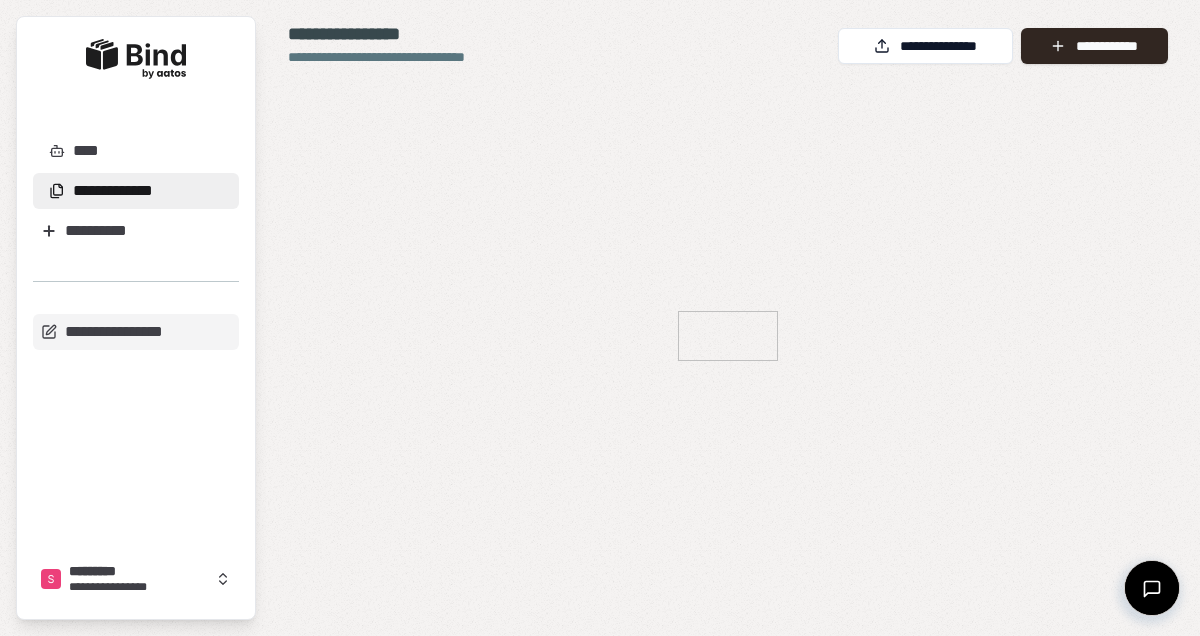 scroll, scrollTop: 0, scrollLeft: 0, axis: both 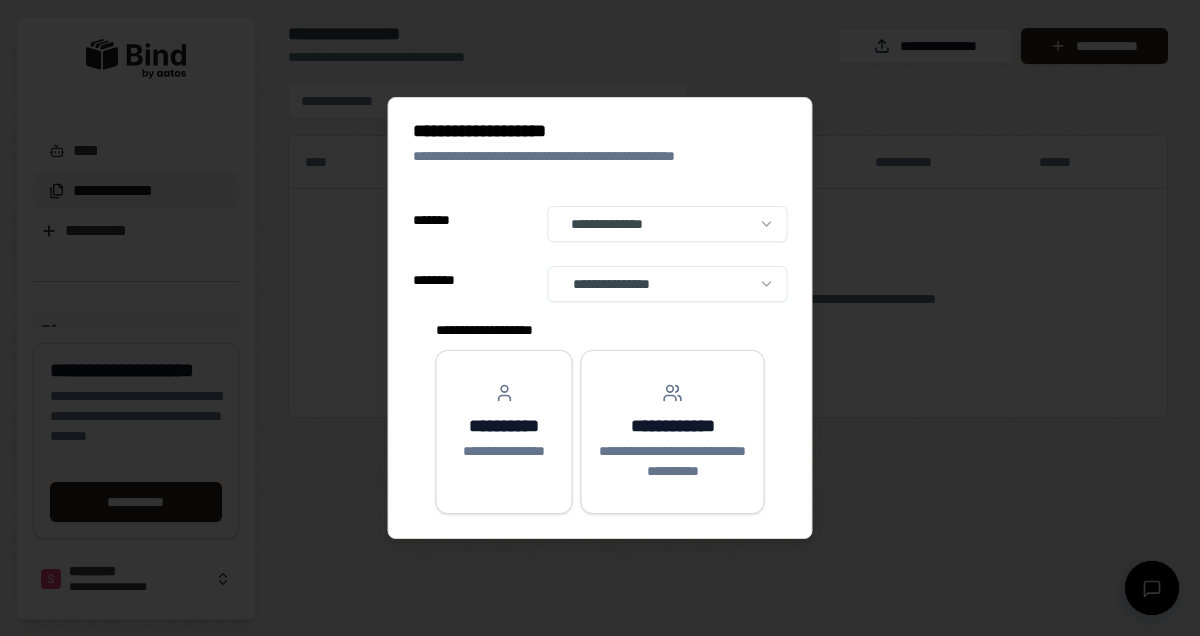 select on "**" 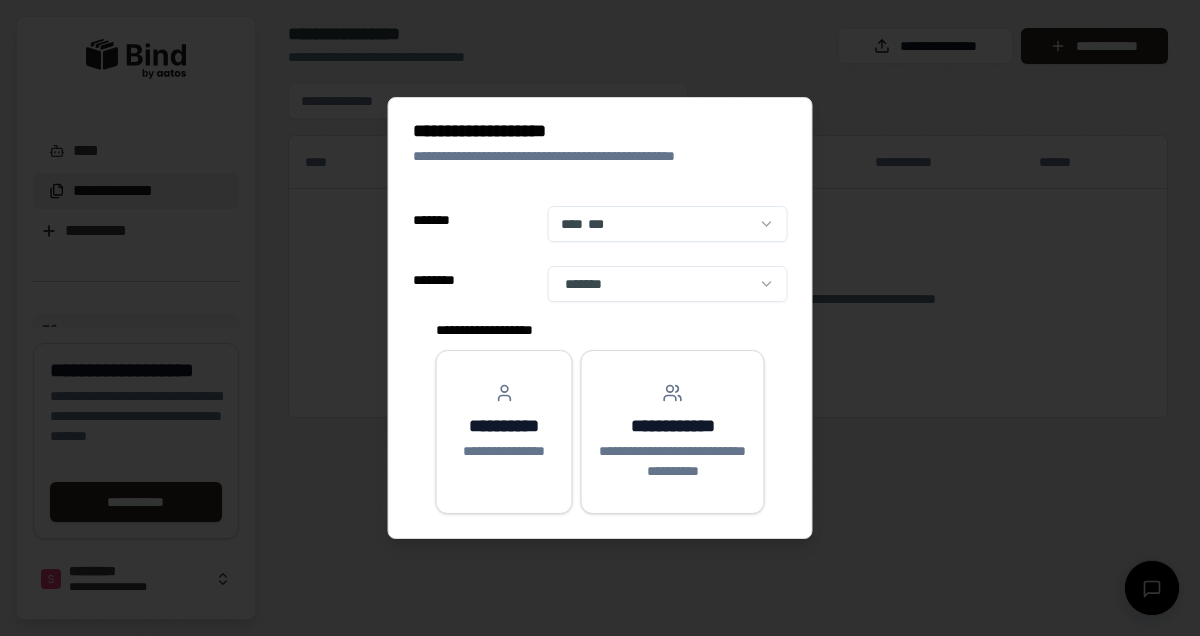 click on "**********" at bounding box center (600, 318) 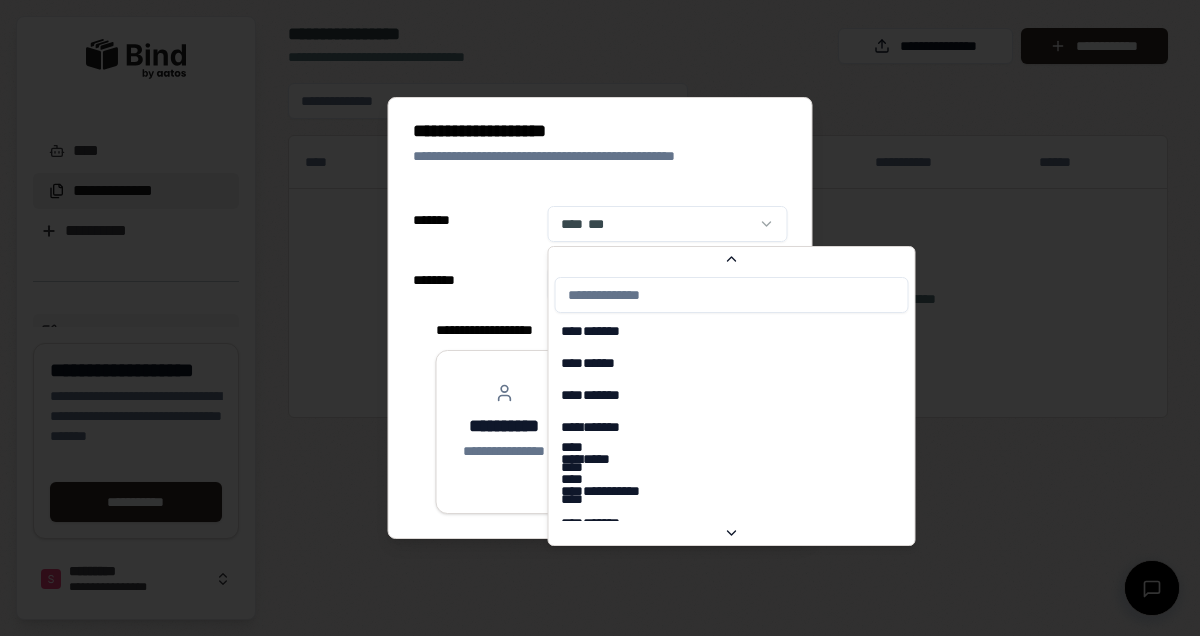 scroll, scrollTop: 7346, scrollLeft: 0, axis: vertical 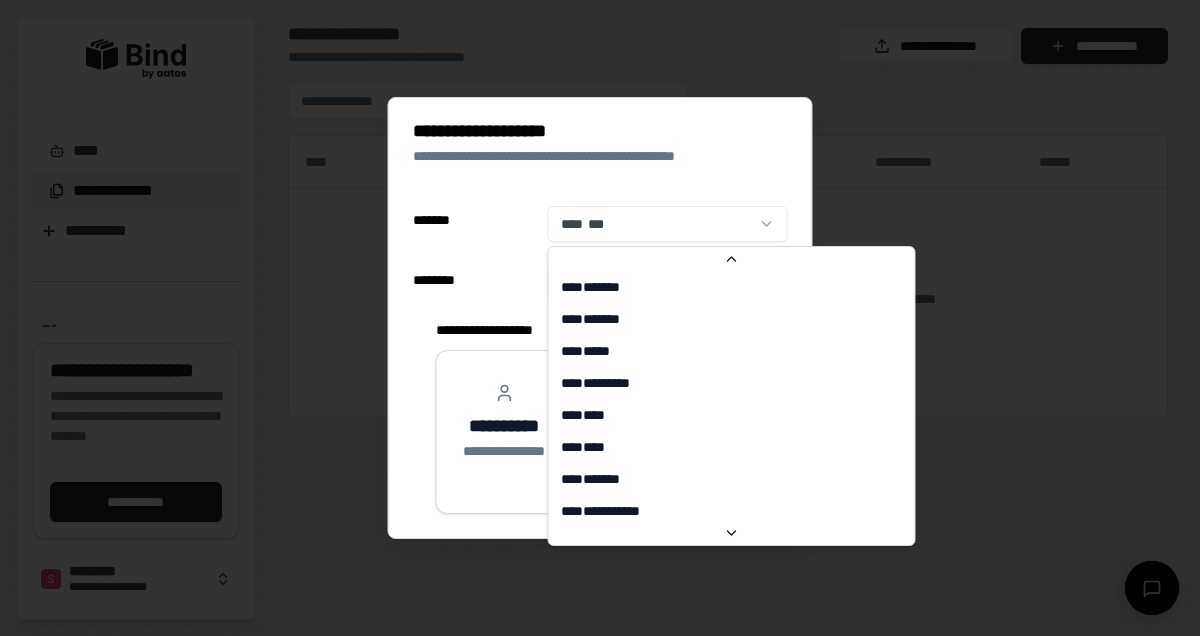 select on "**" 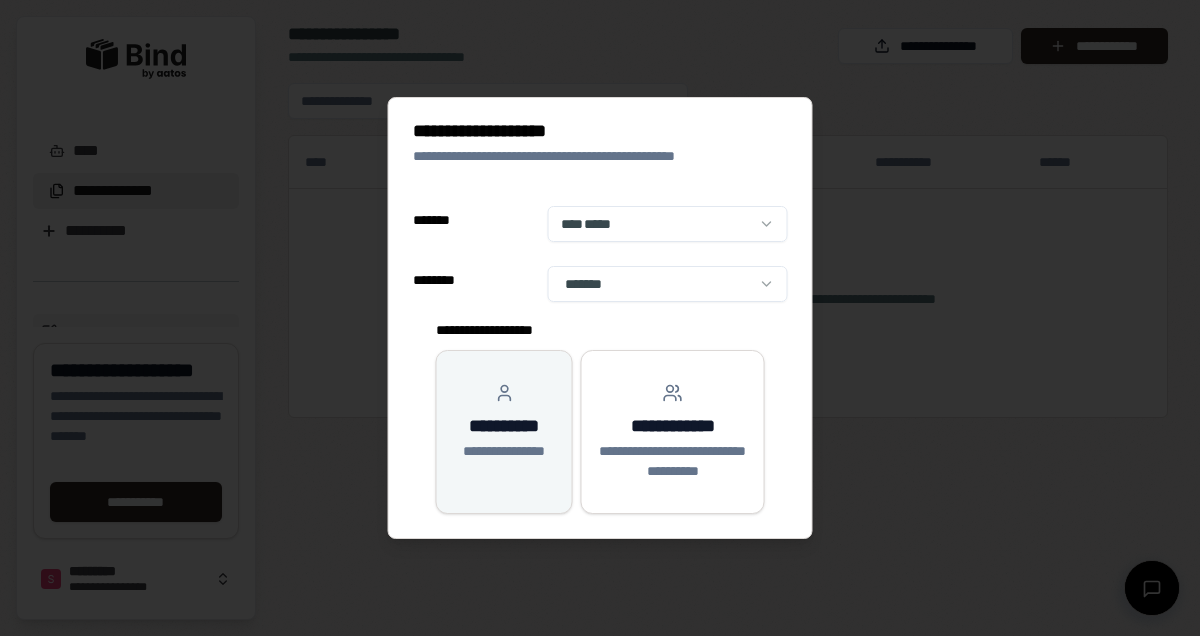 click on "**********" at bounding box center [504, 426] 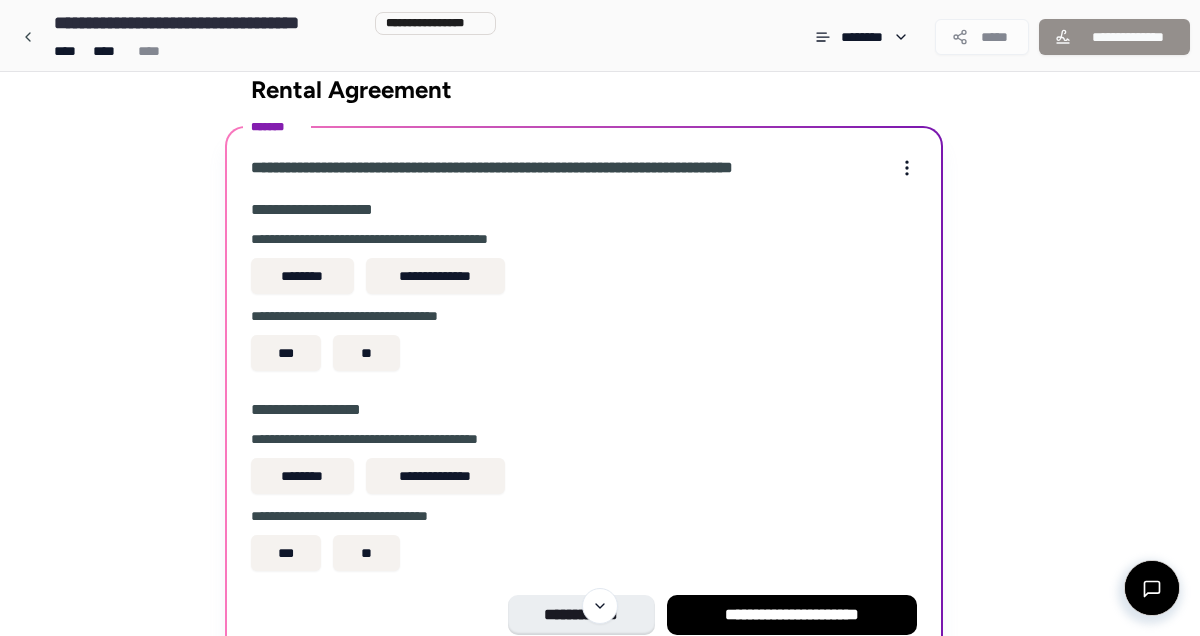 scroll, scrollTop: 0, scrollLeft: 0, axis: both 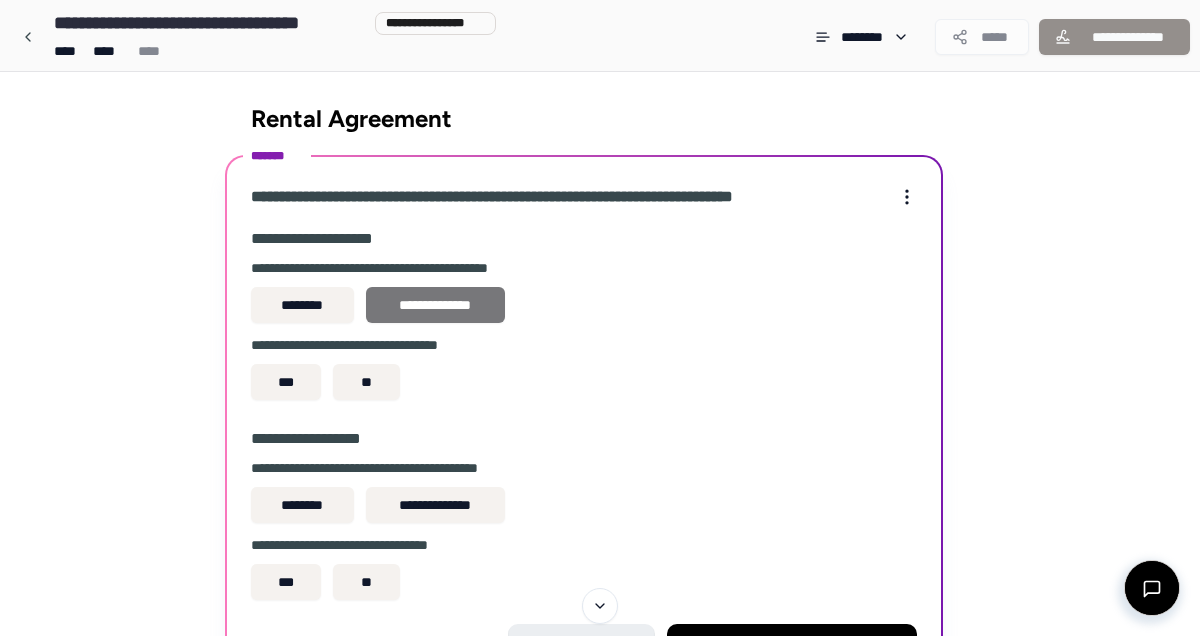 click on "**********" at bounding box center (435, 305) 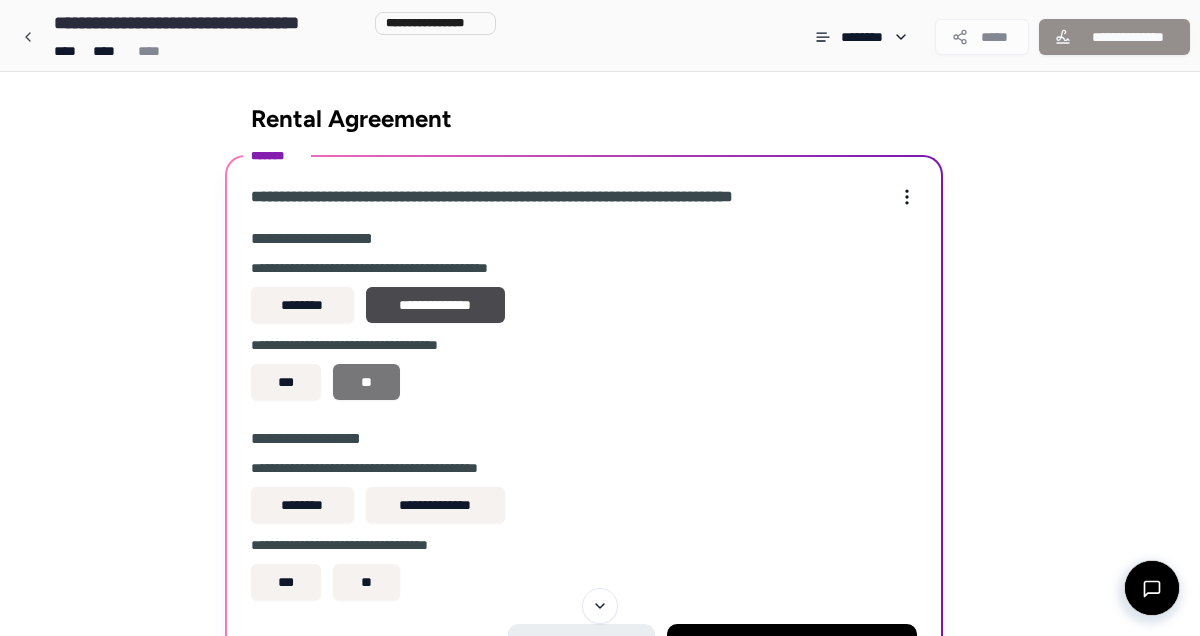 click on "**" at bounding box center (366, 382) 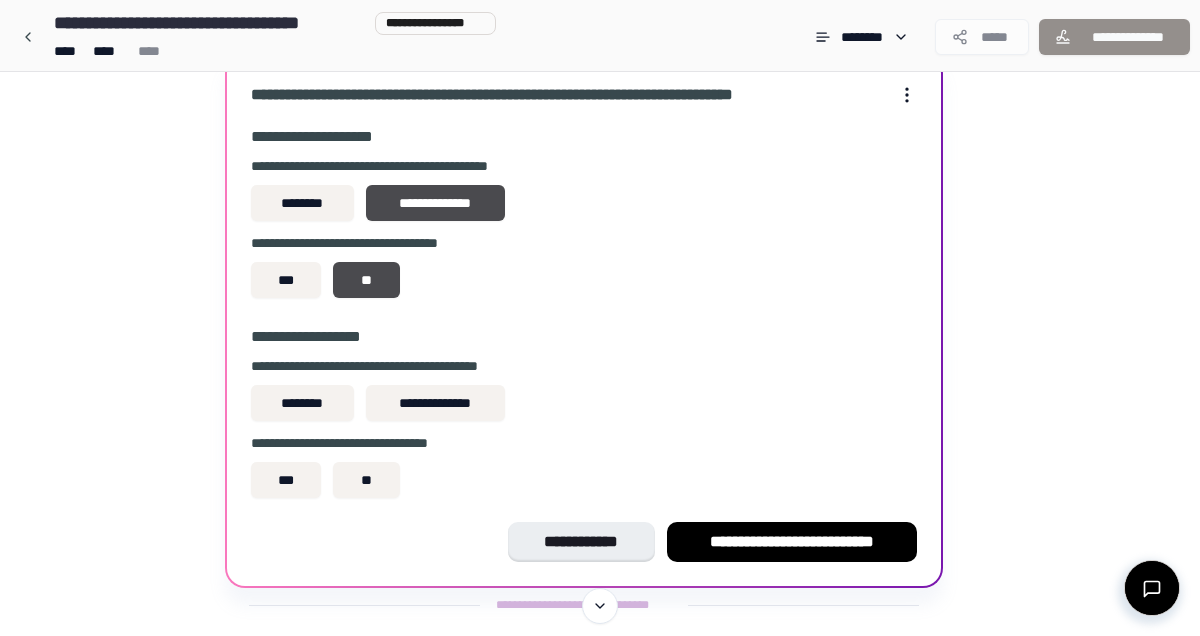 scroll, scrollTop: 112, scrollLeft: 0, axis: vertical 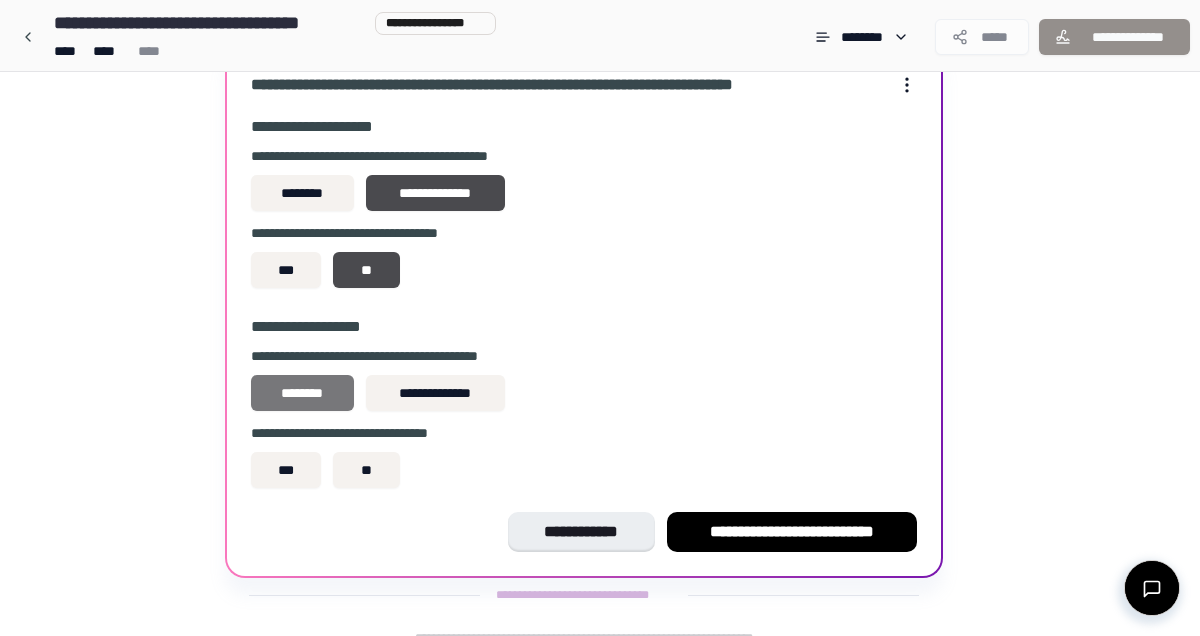click on "********" at bounding box center [302, 393] 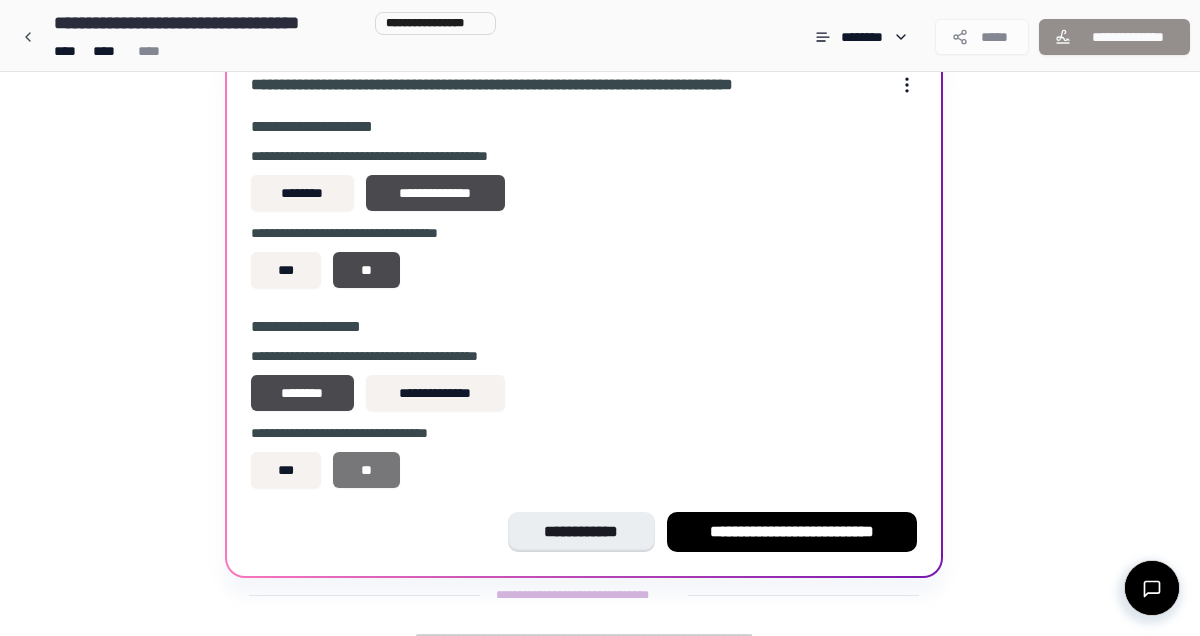 click on "**" at bounding box center (366, 470) 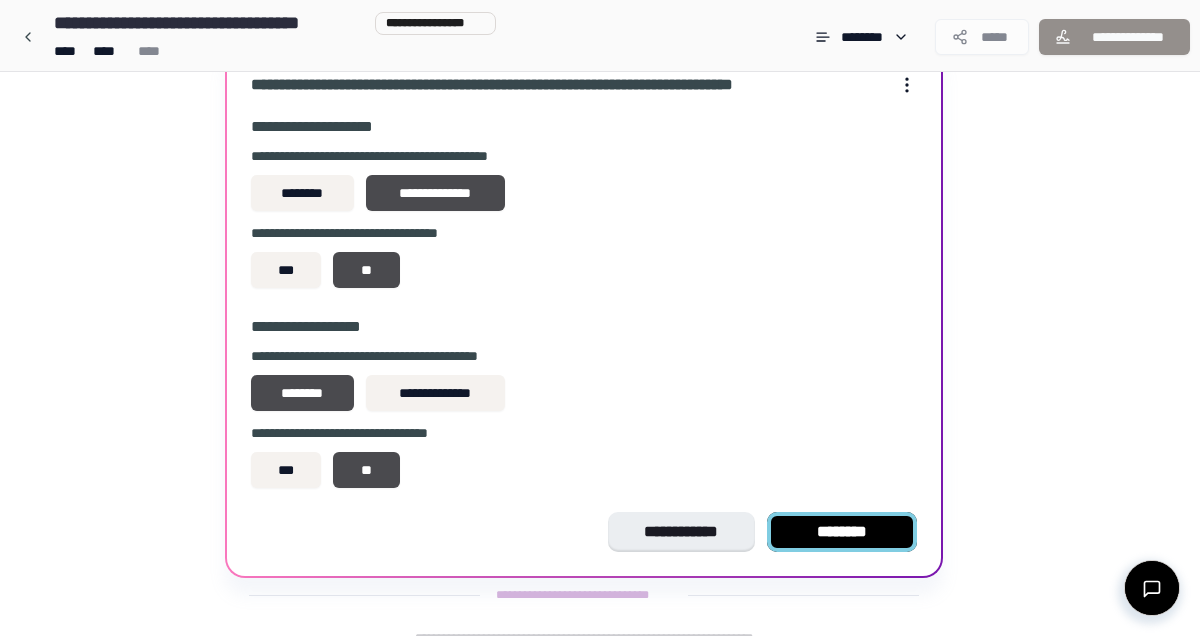 click on "********" at bounding box center (842, 532) 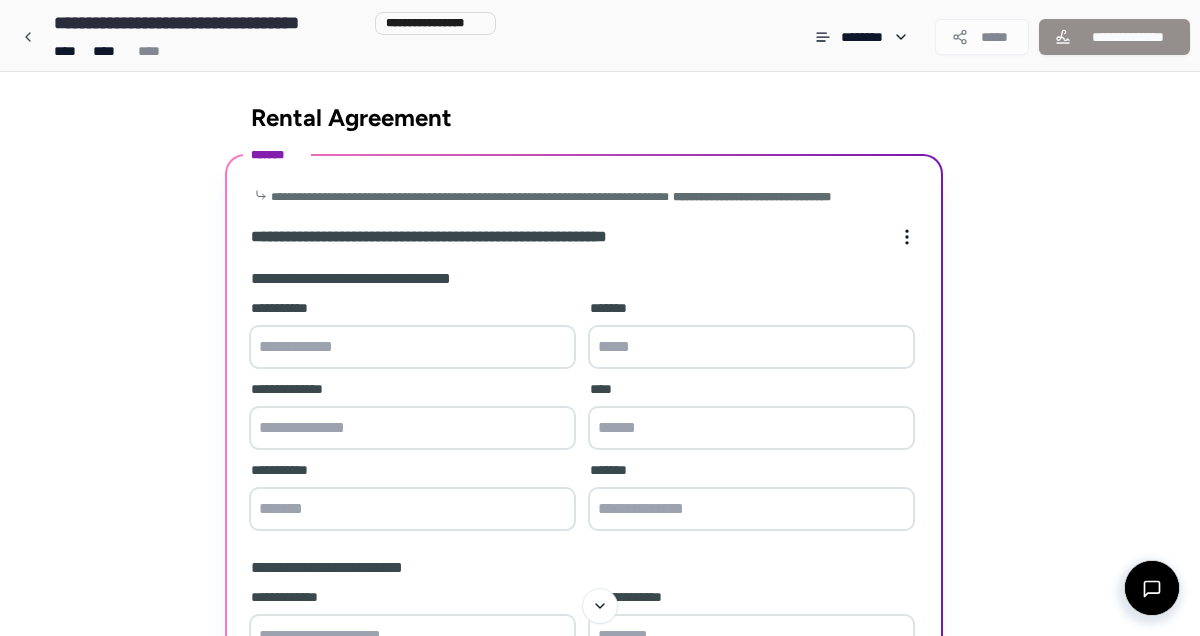 scroll, scrollTop: 0, scrollLeft: 0, axis: both 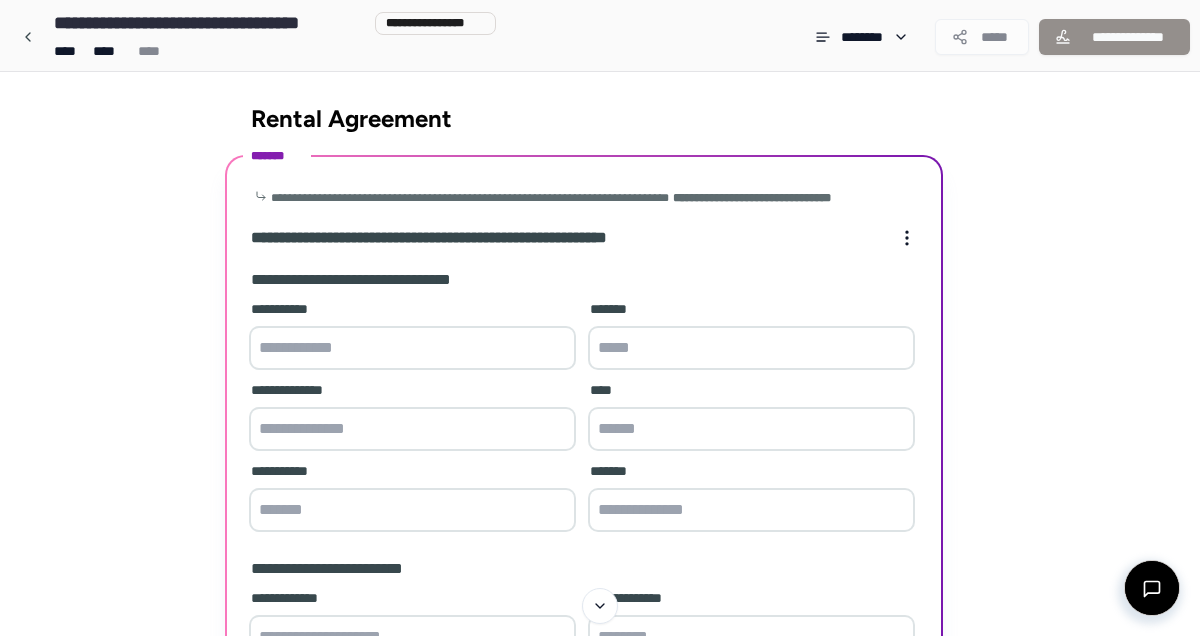 click at bounding box center [412, 348] 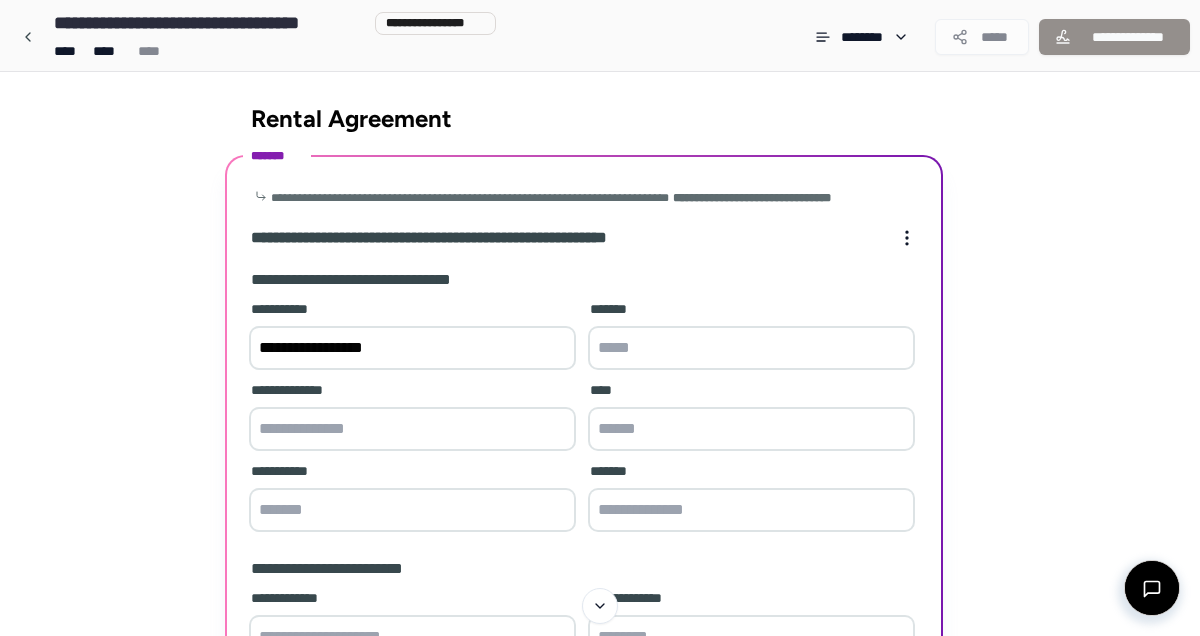 type on "**********" 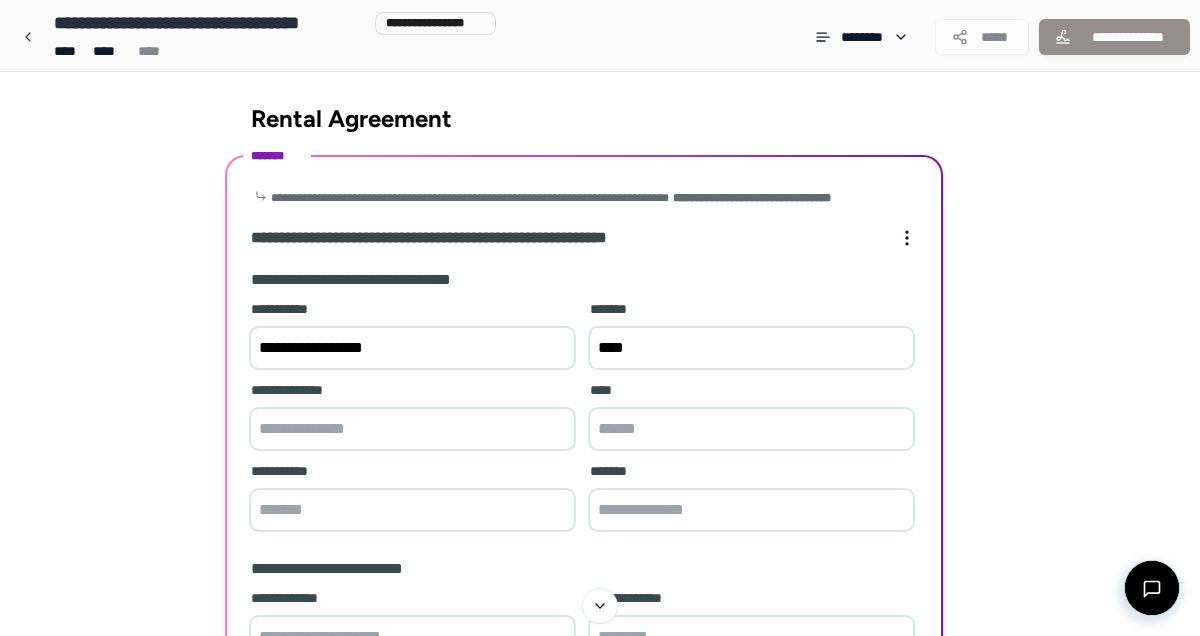 type on "****" 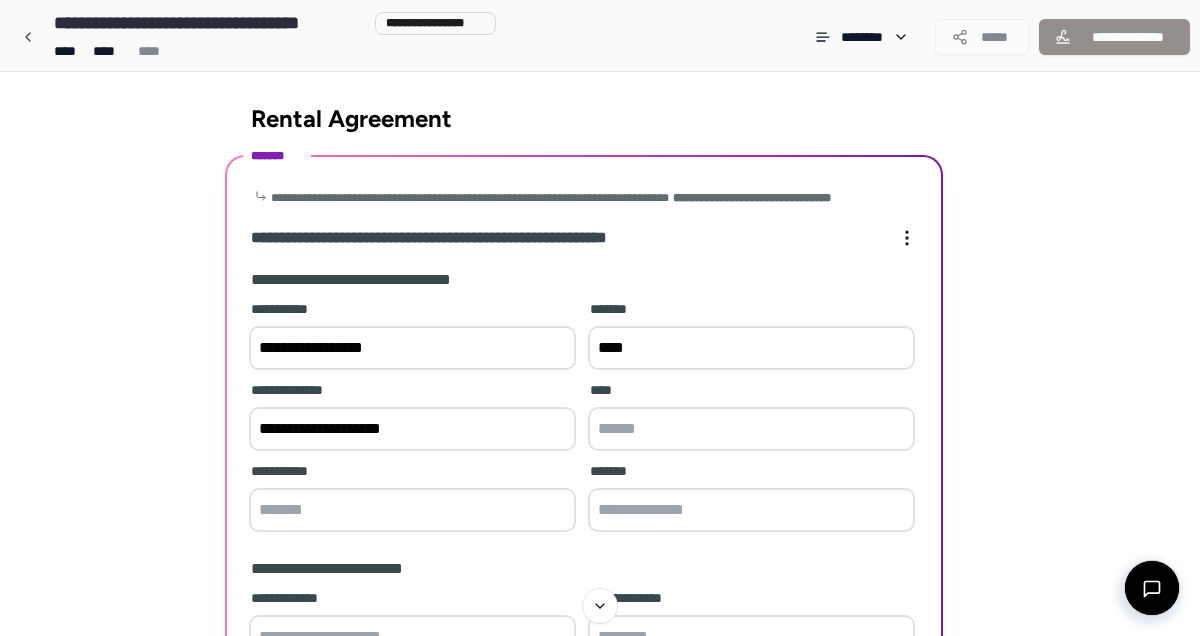 type on "**********" 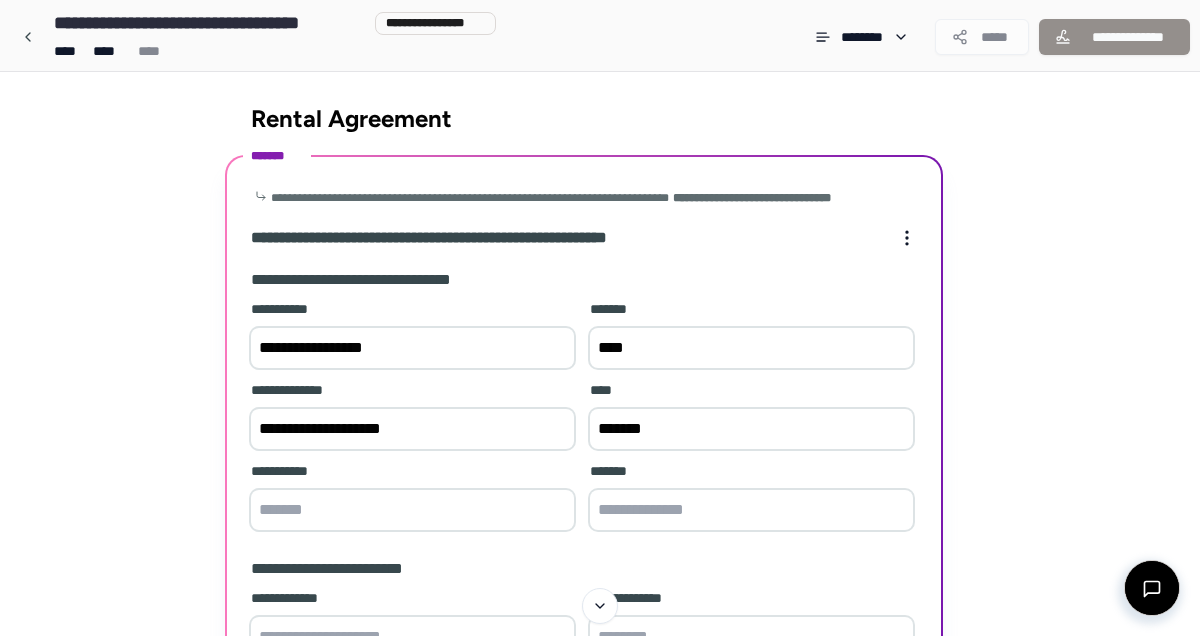type on "*******" 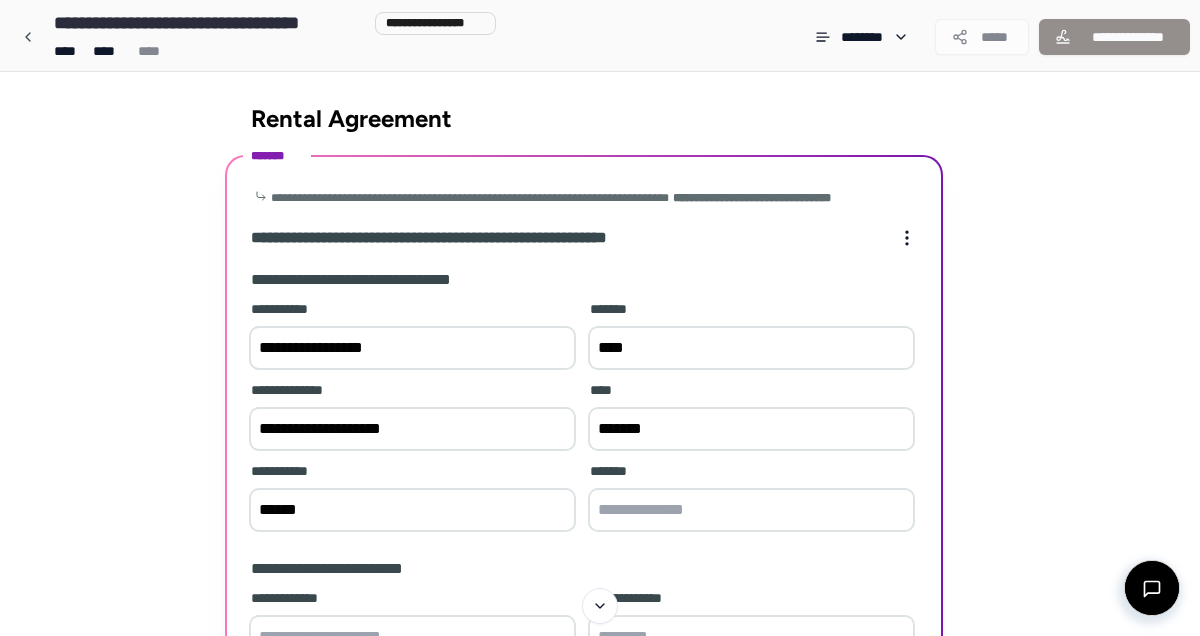 type on "******" 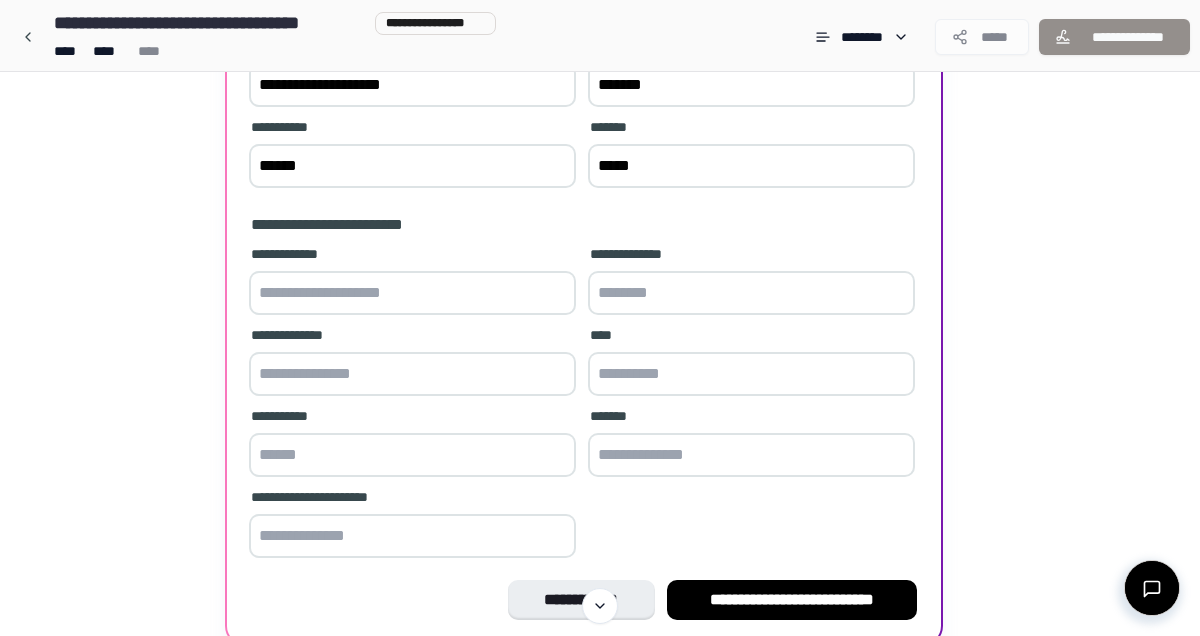 scroll, scrollTop: 356, scrollLeft: 0, axis: vertical 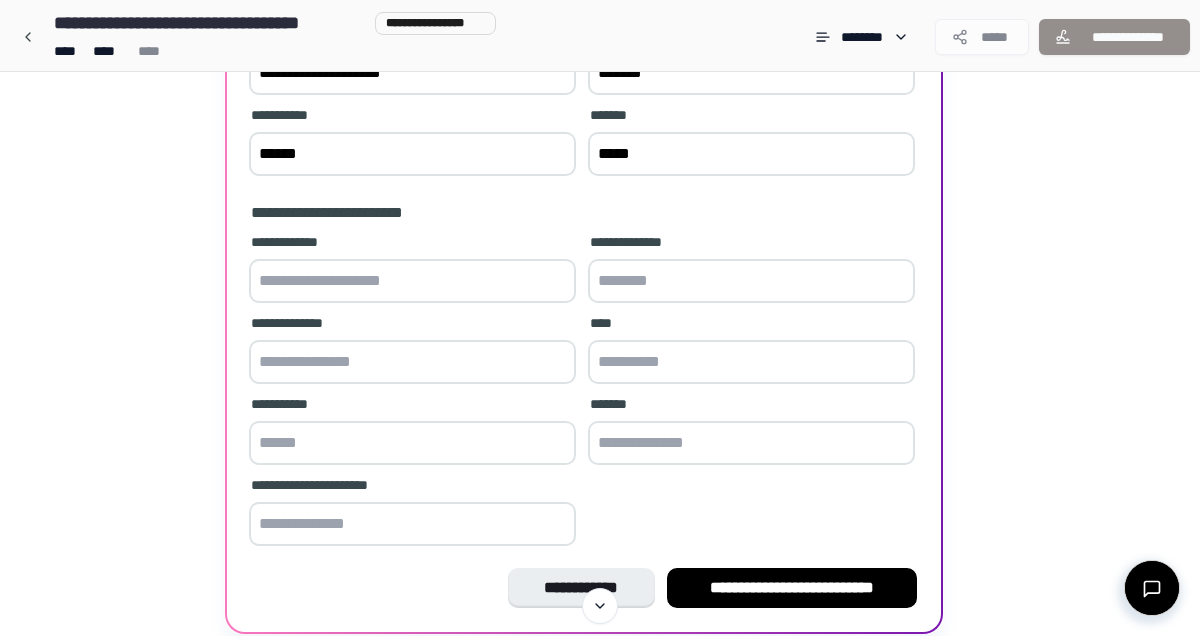 type on "*****" 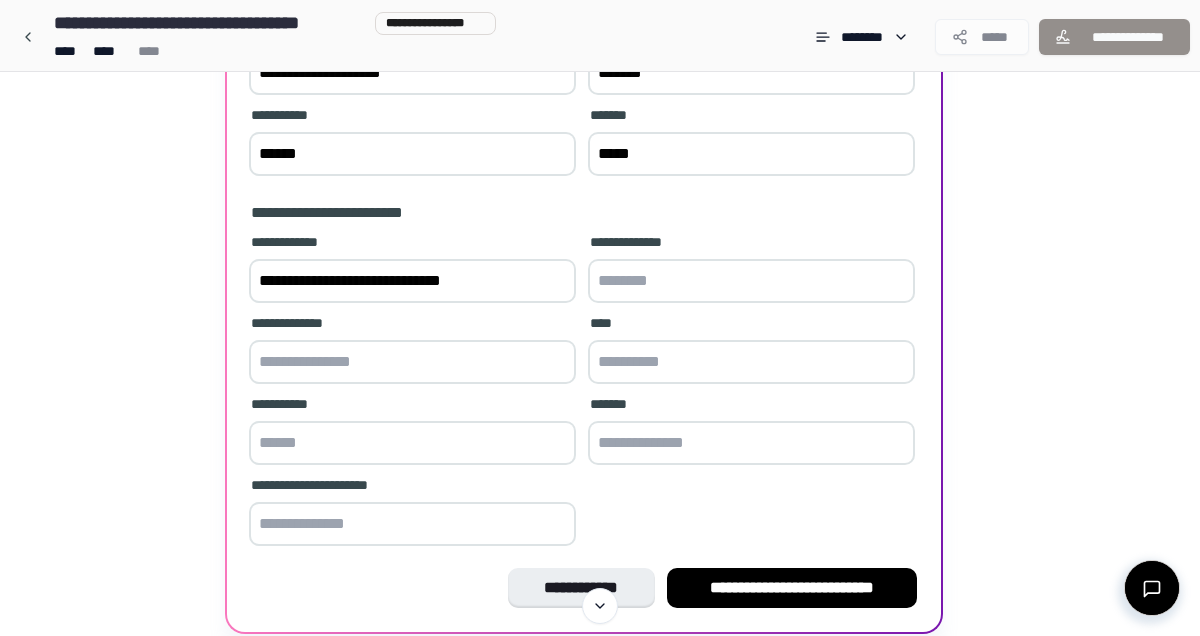 type on "**********" 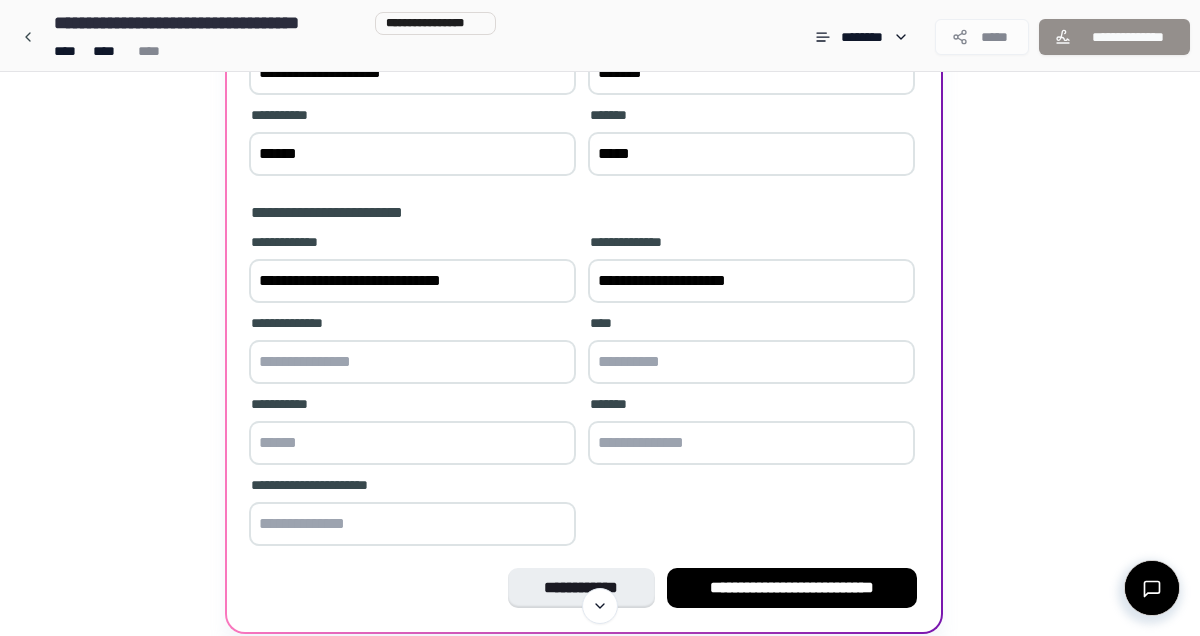 type on "**********" 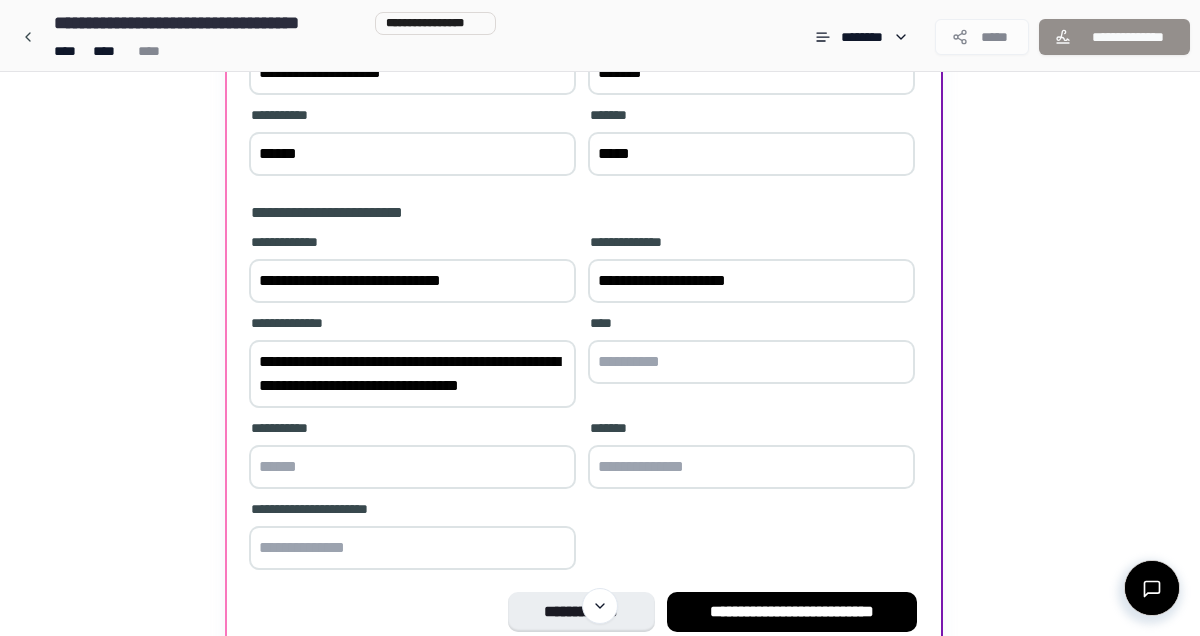 type on "**********" 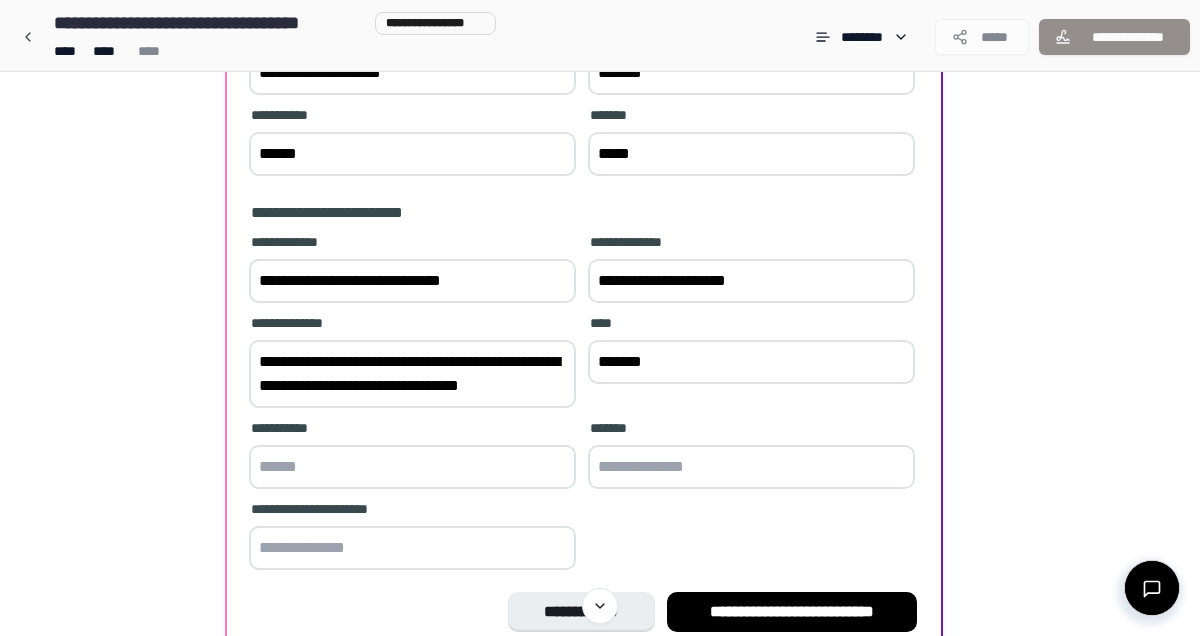 type on "*******" 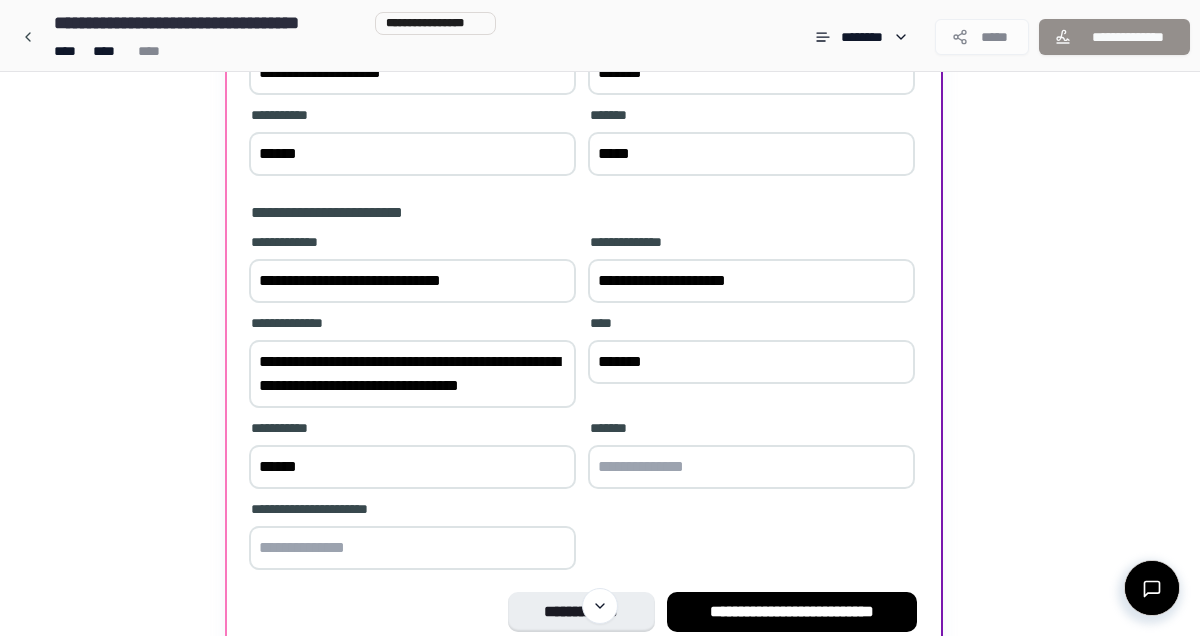 type on "******" 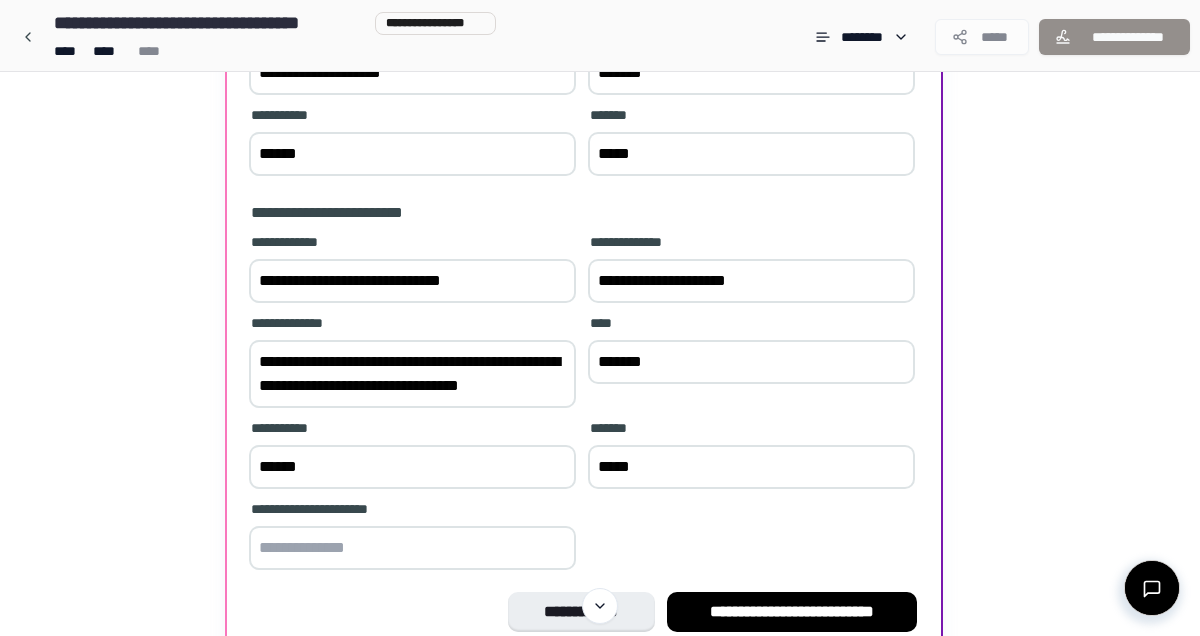 type on "*****" 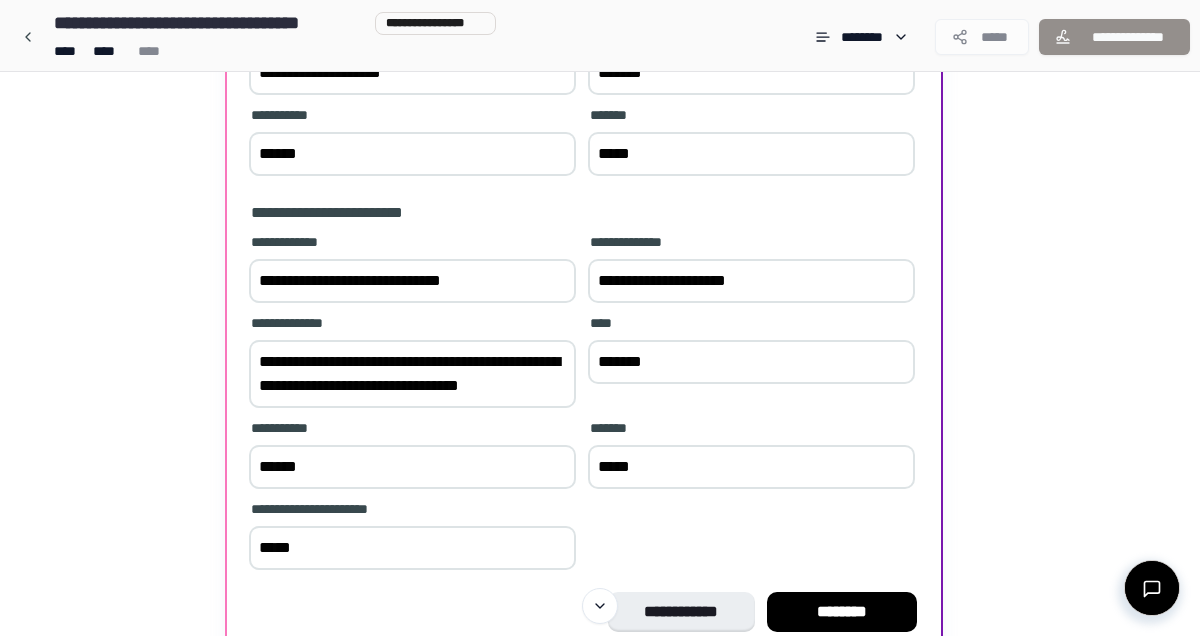 type on "*****" 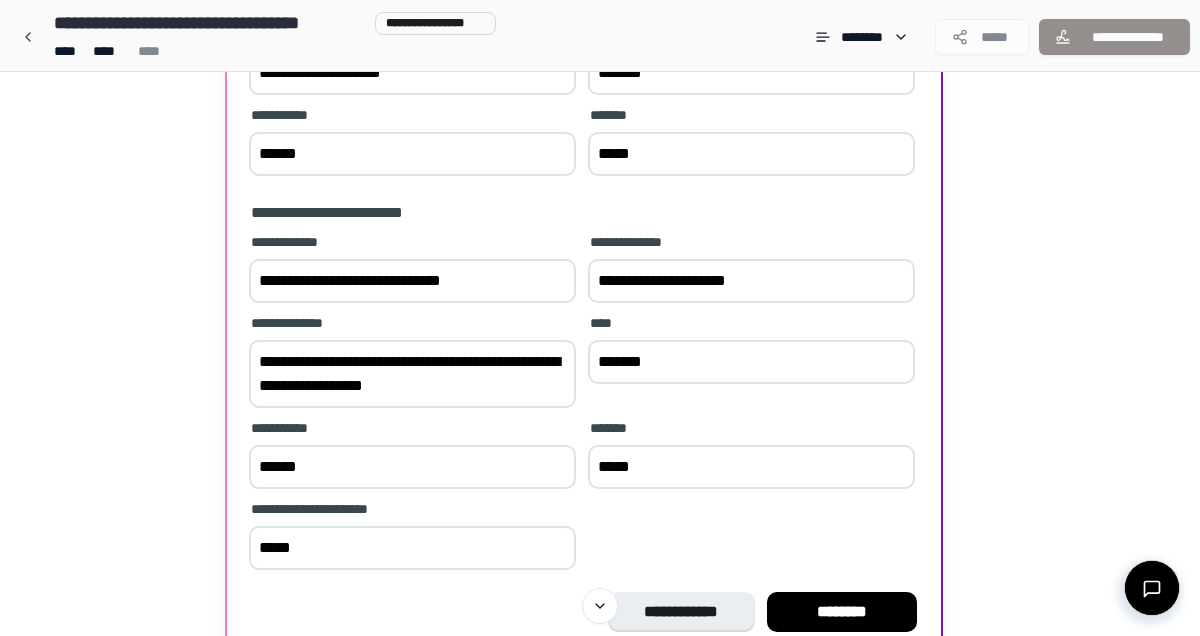click on "**********" at bounding box center (412, 374) 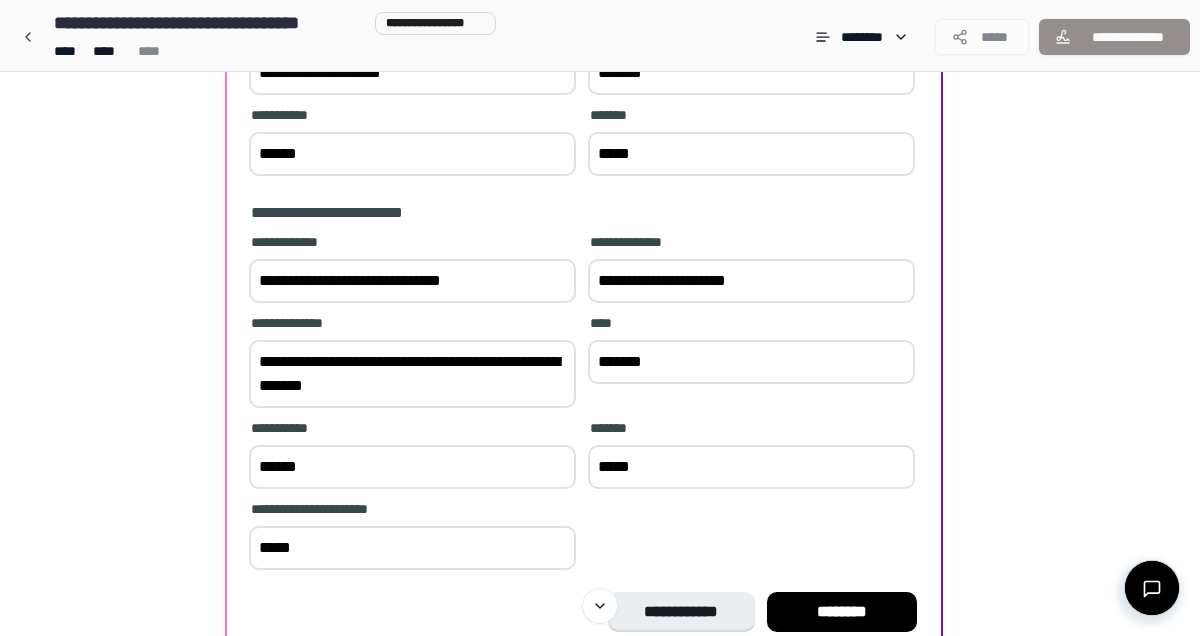 type on "**********" 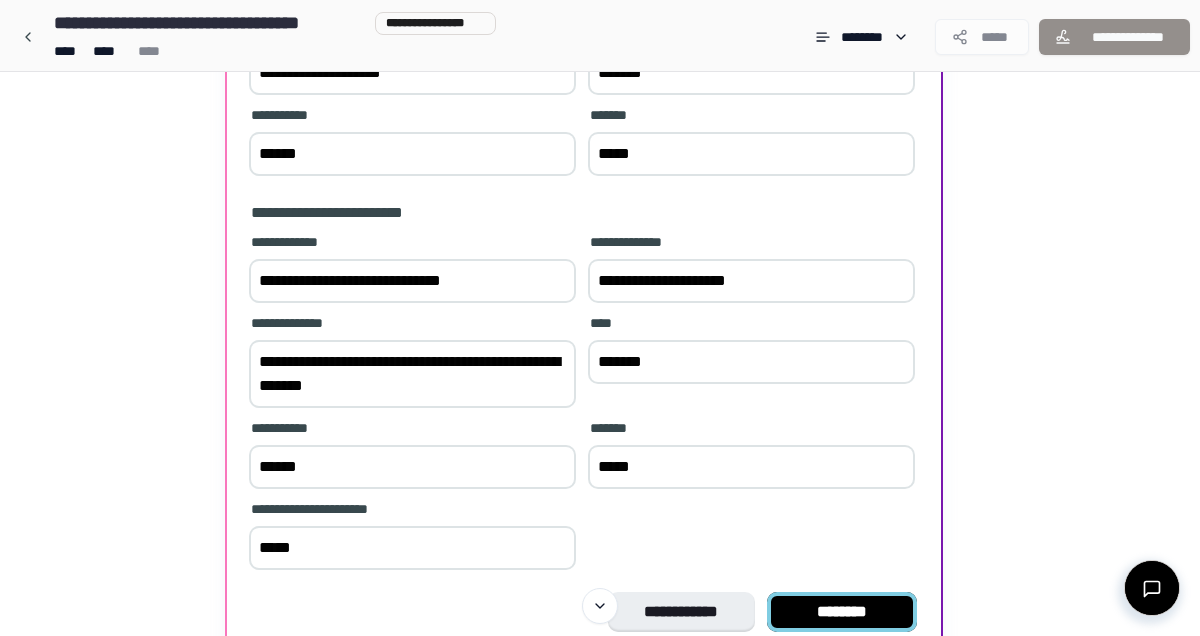 click on "********" at bounding box center (842, 612) 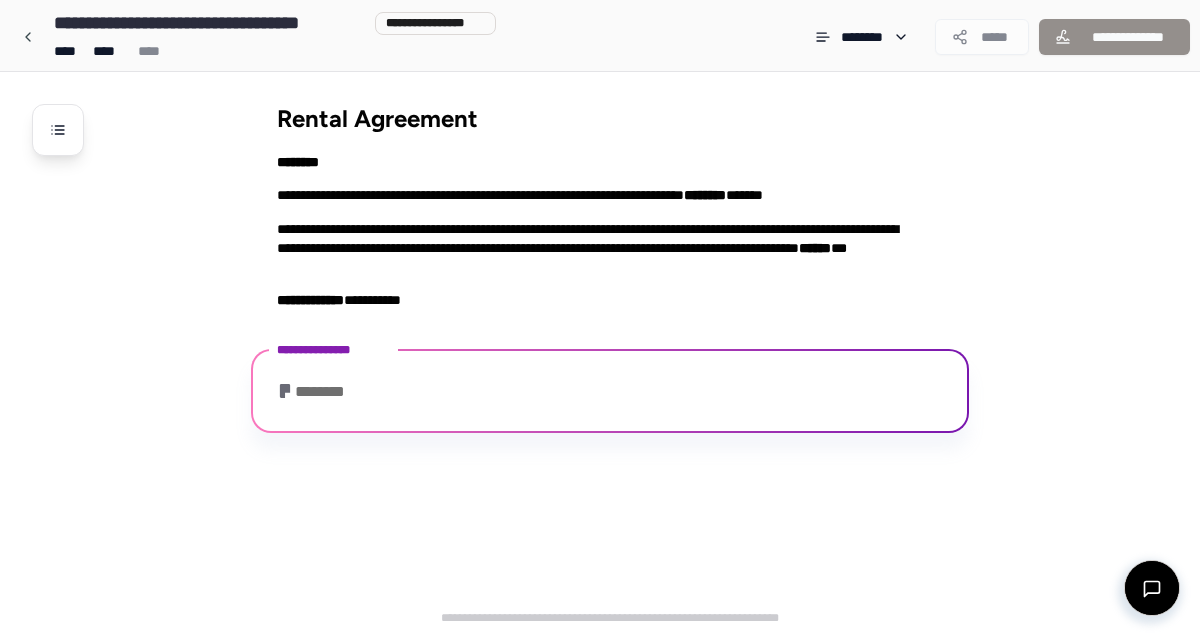 scroll, scrollTop: 91, scrollLeft: 0, axis: vertical 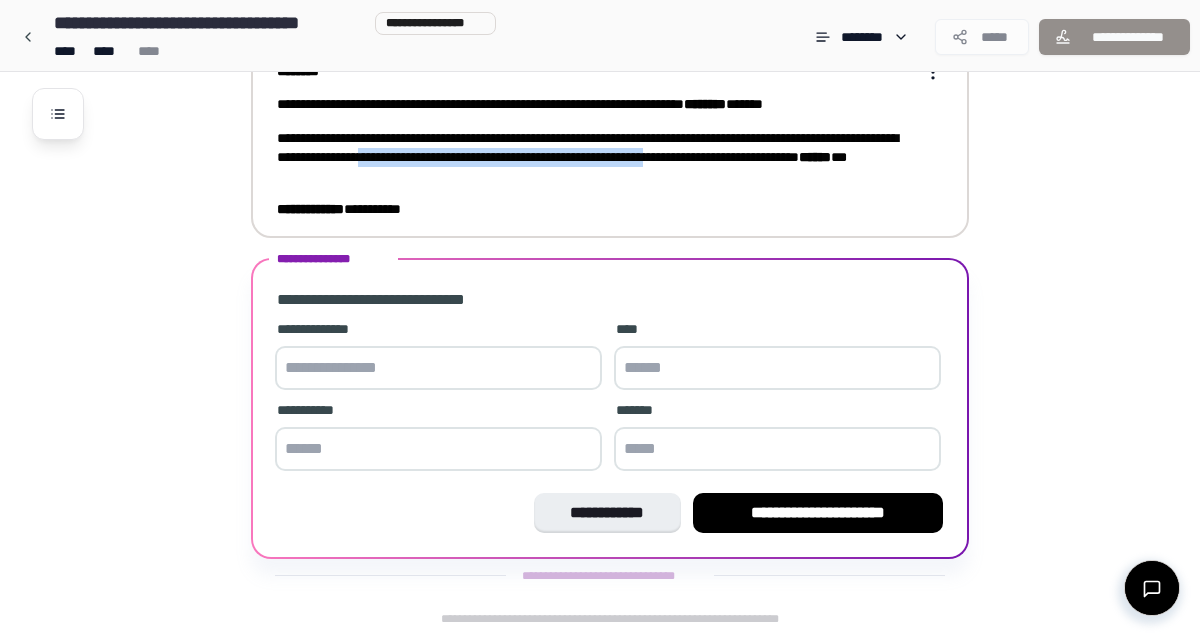 drag, startPoint x: 647, startPoint y: 153, endPoint x: 395, endPoint y: 181, distance: 253.55078 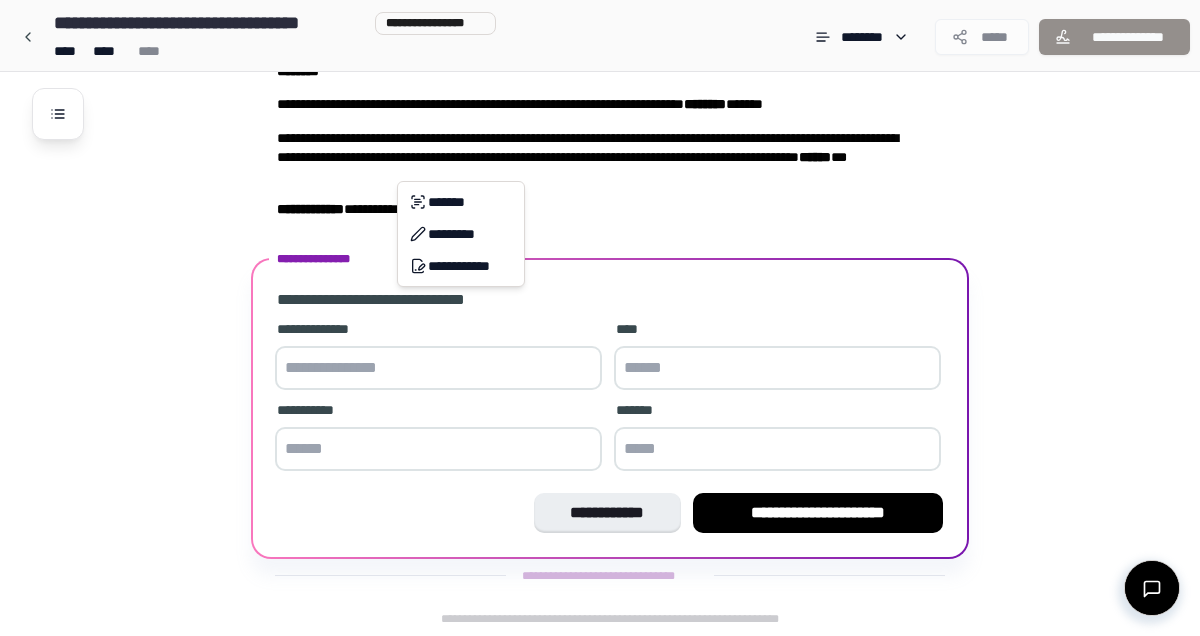 copy on "**********" 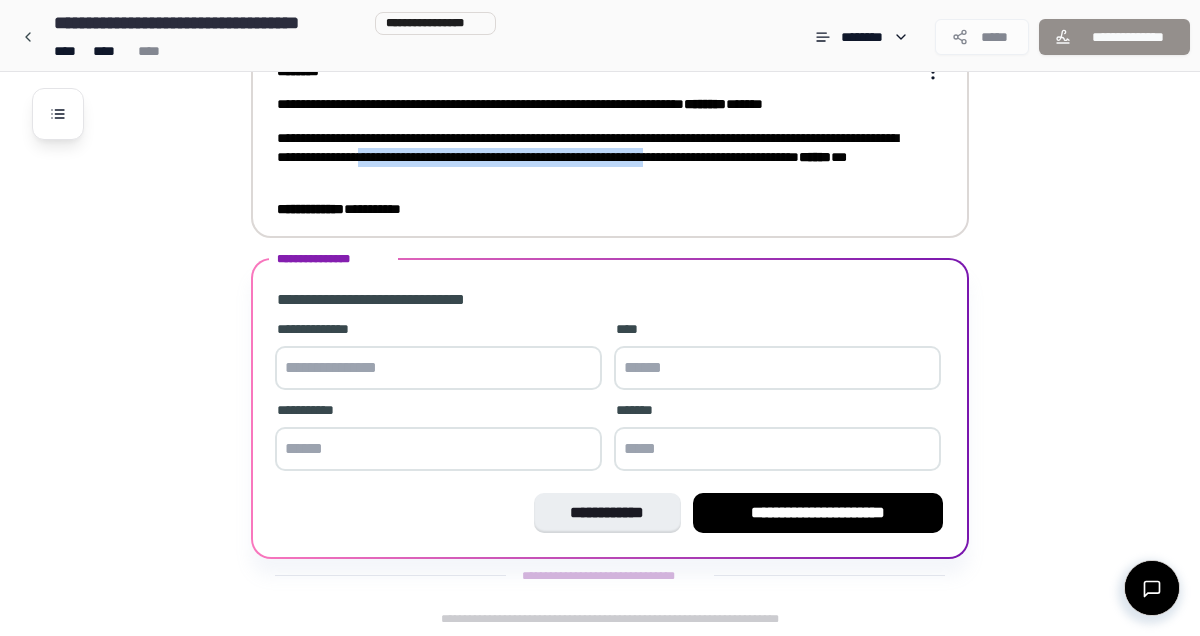 drag, startPoint x: 647, startPoint y: 156, endPoint x: 393, endPoint y: 183, distance: 255.43102 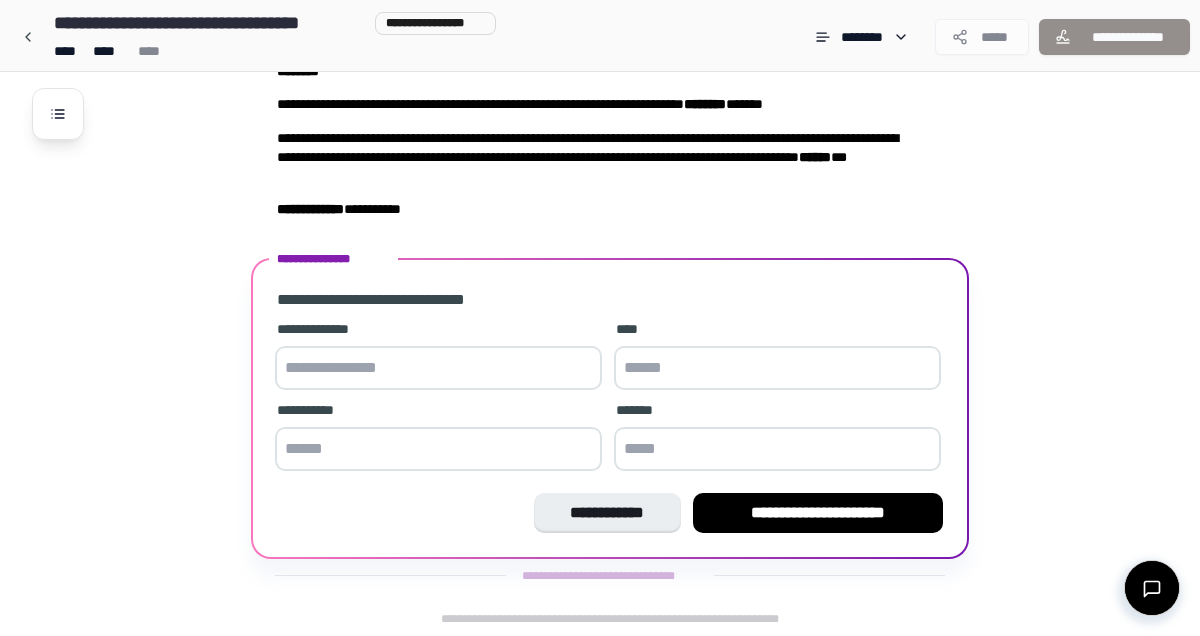 click at bounding box center [438, 368] 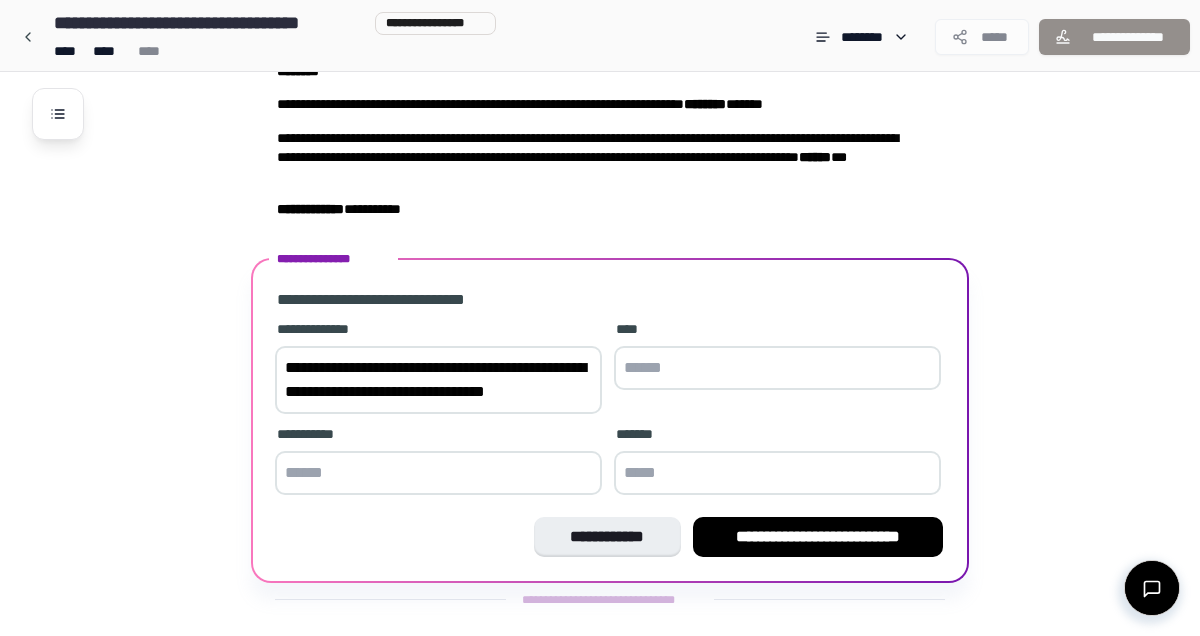 scroll, scrollTop: 115, scrollLeft: 0, axis: vertical 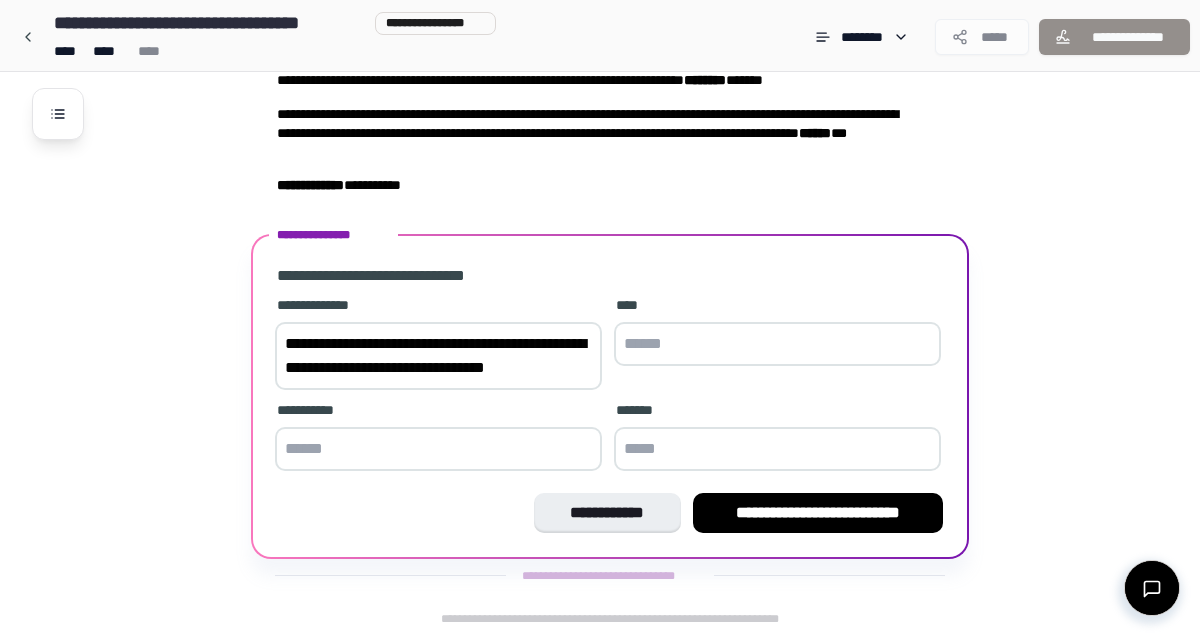 drag, startPoint x: 576, startPoint y: 366, endPoint x: 472, endPoint y: 366, distance: 104 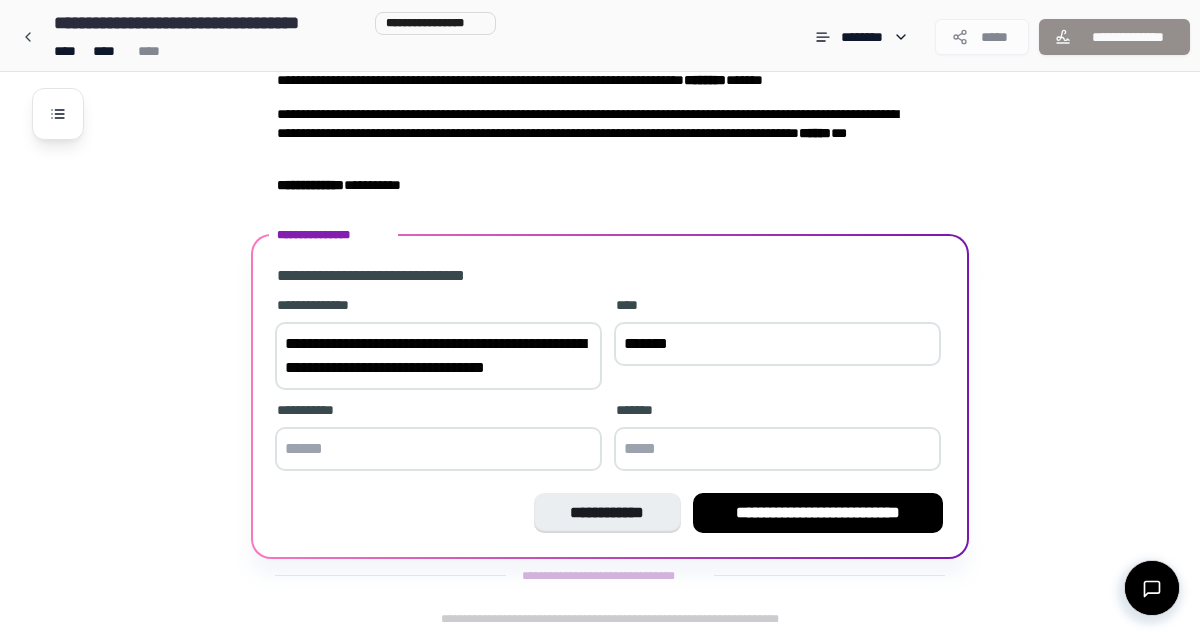 type on "*******" 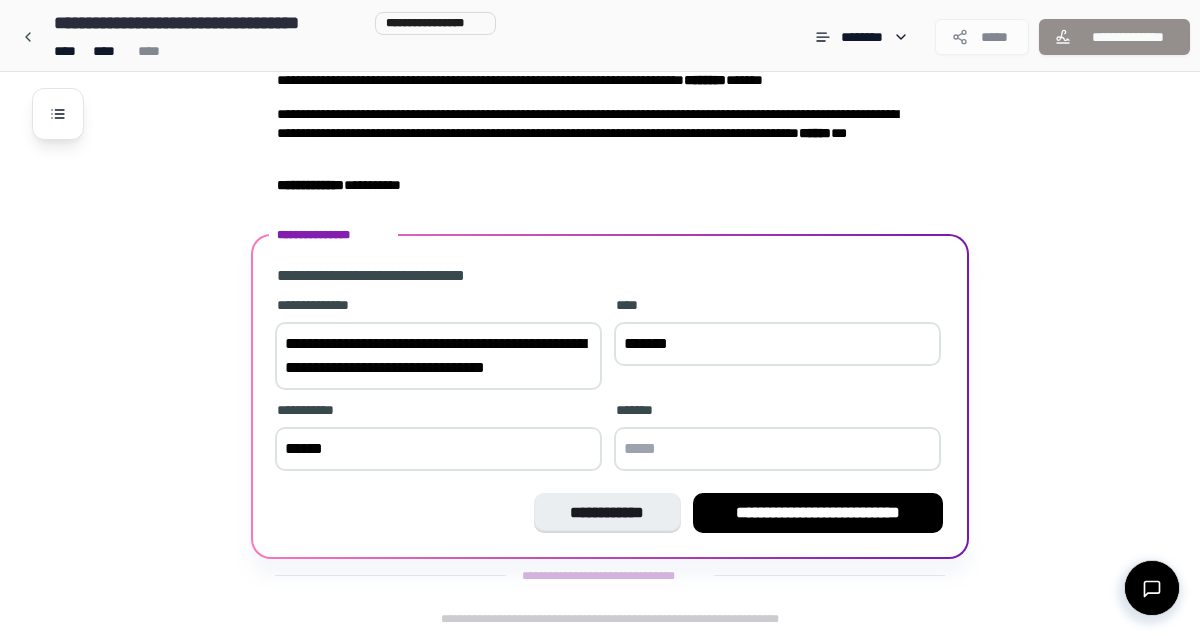type on "******" 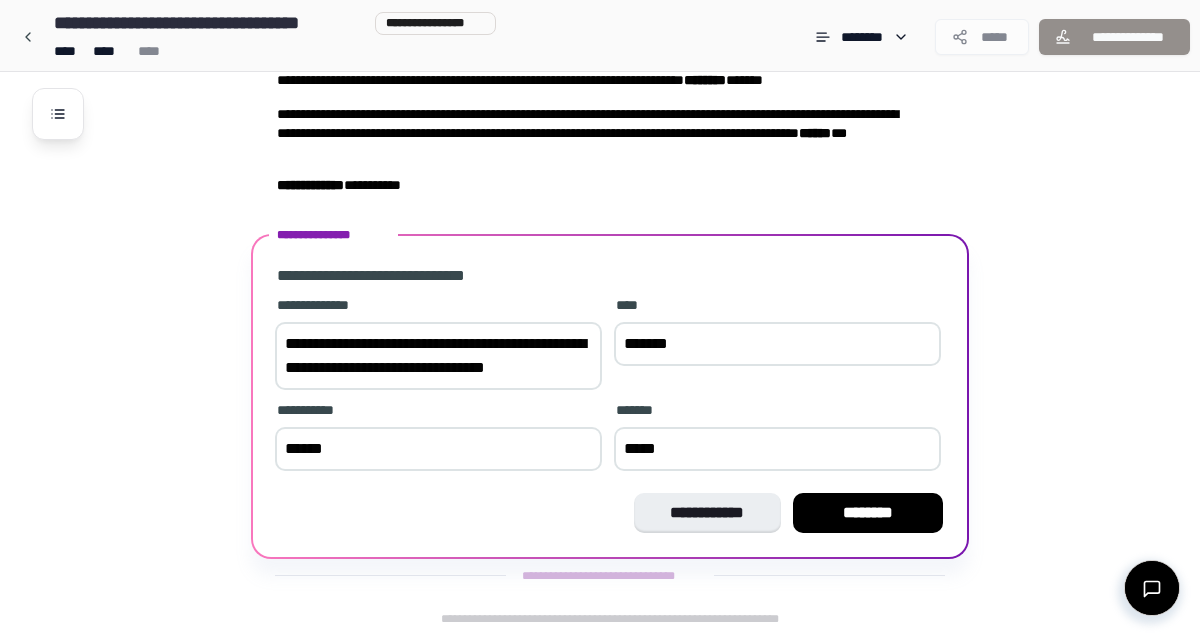 type on "*****" 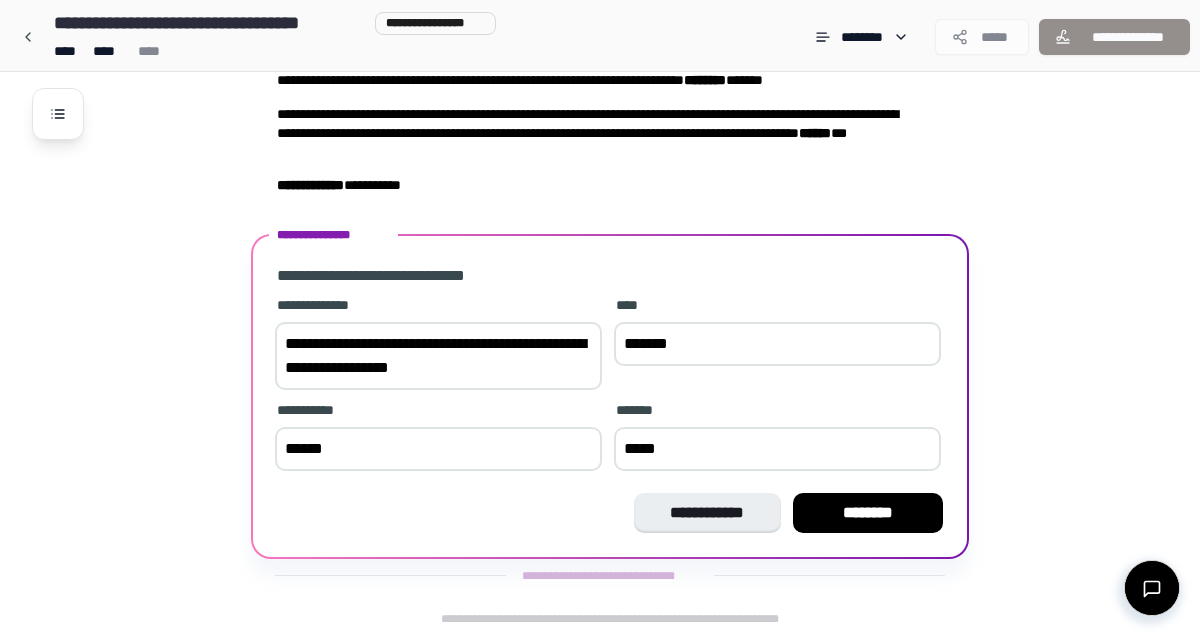 click on "**********" at bounding box center [438, 356] 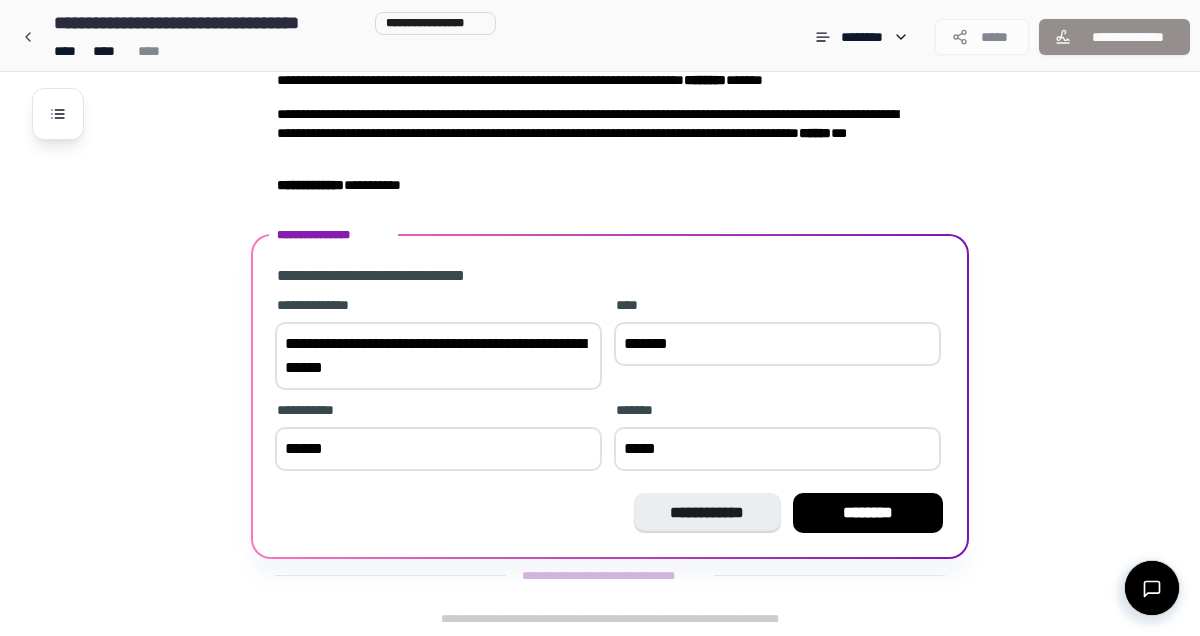 click on "**********" at bounding box center [626, 297] 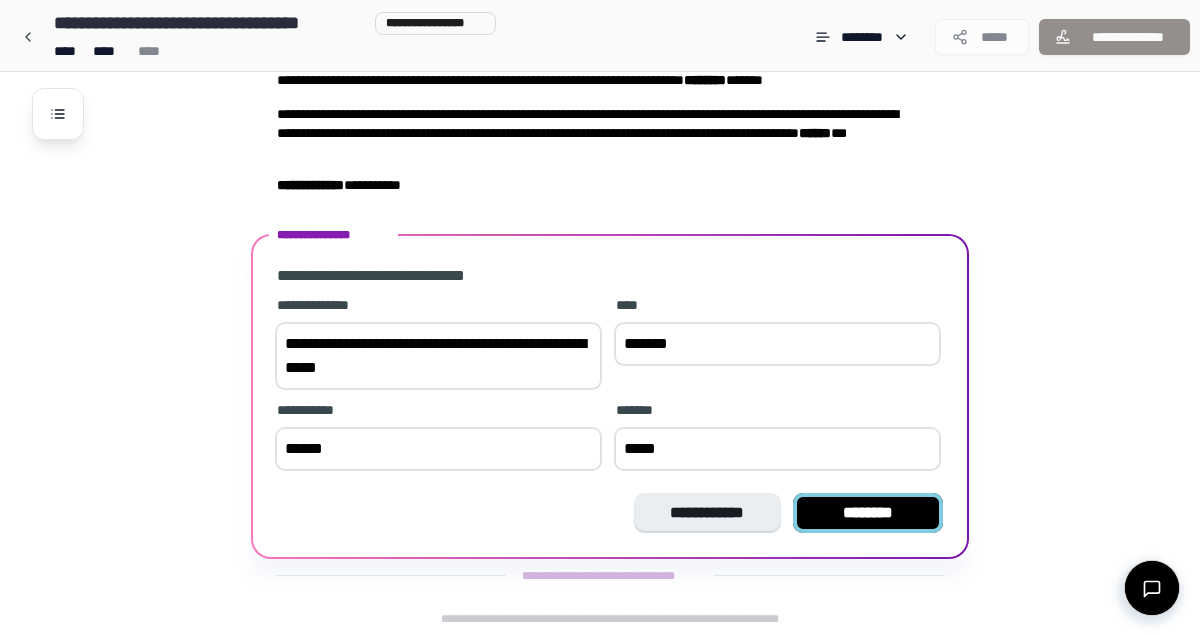 type on "**********" 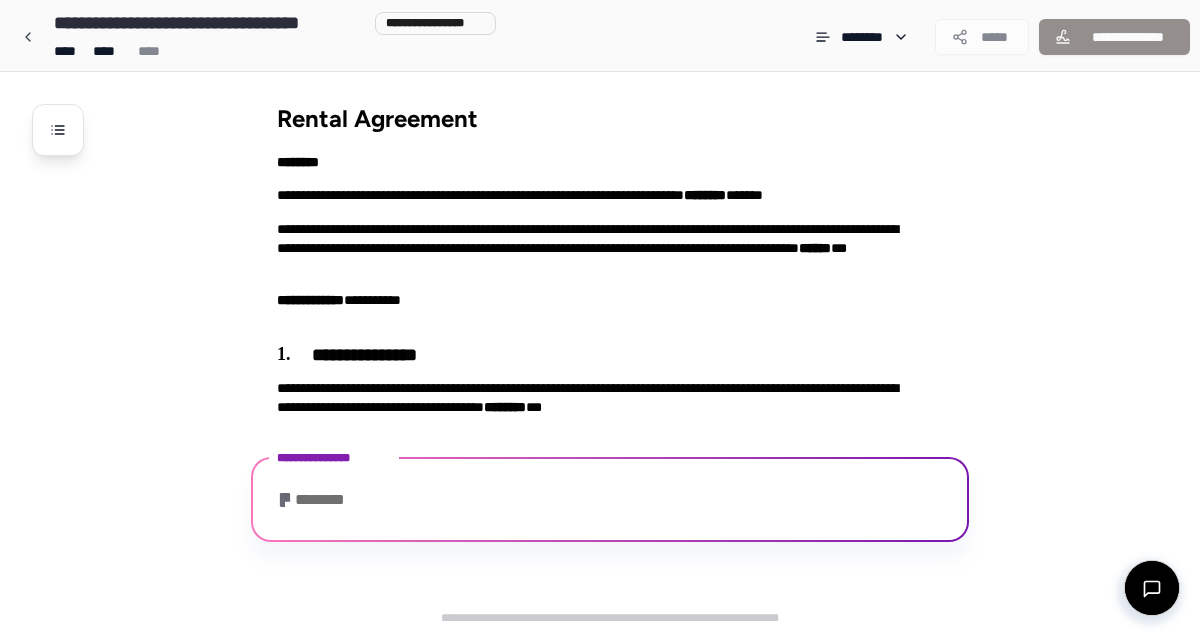 scroll, scrollTop: 26, scrollLeft: 0, axis: vertical 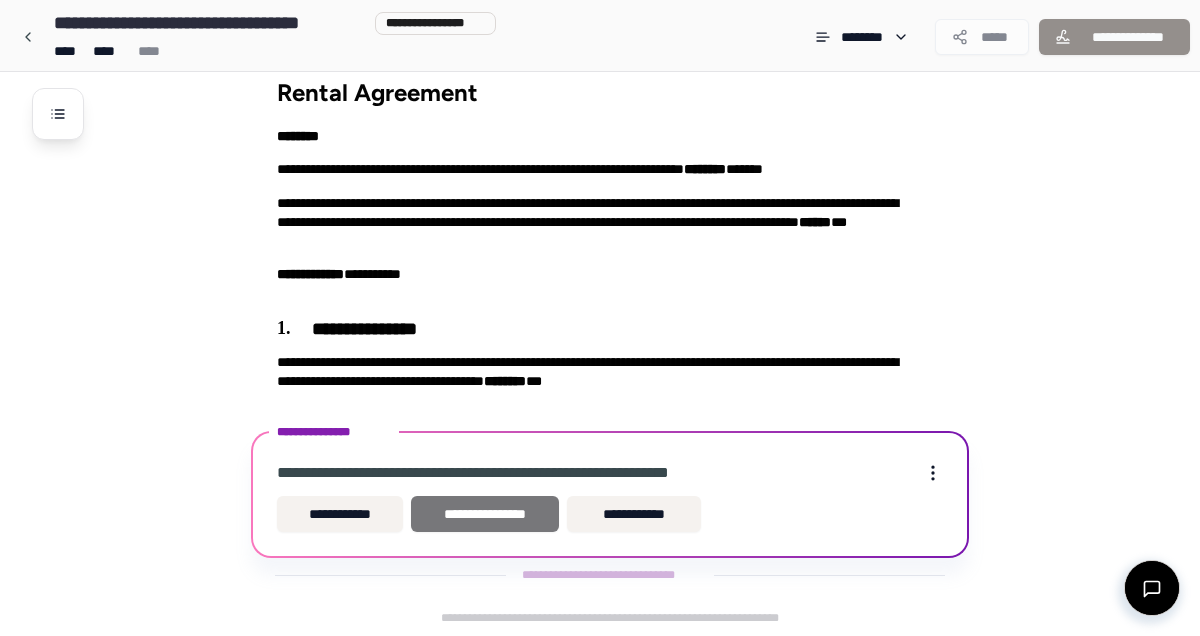 click on "**********" at bounding box center (485, 514) 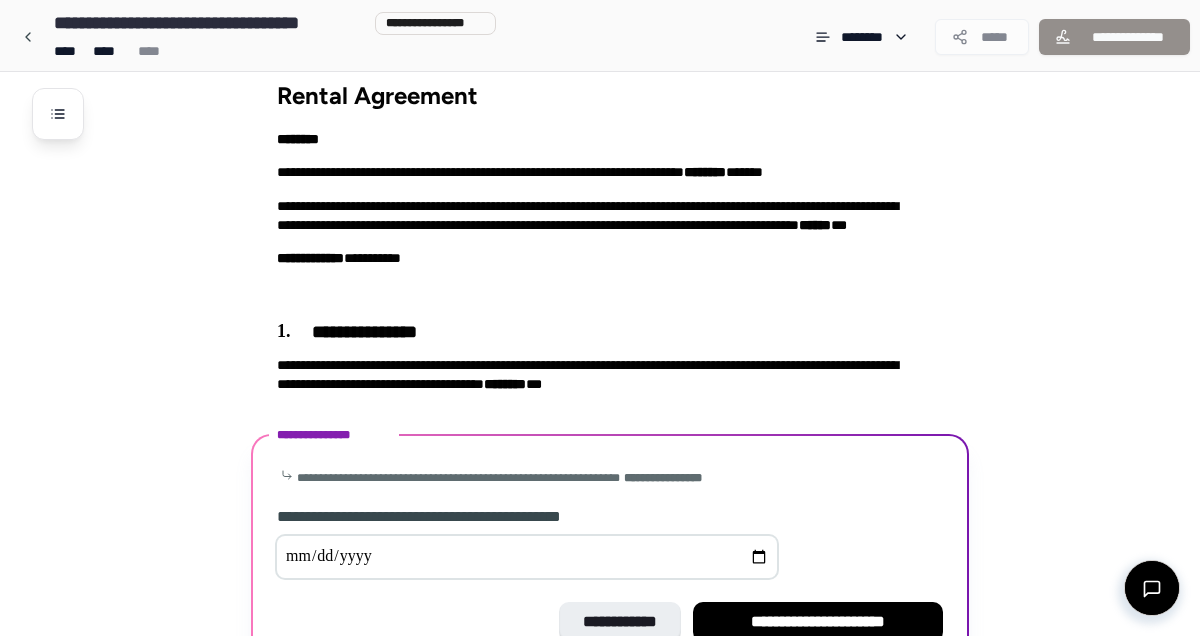 scroll, scrollTop: 133, scrollLeft: 0, axis: vertical 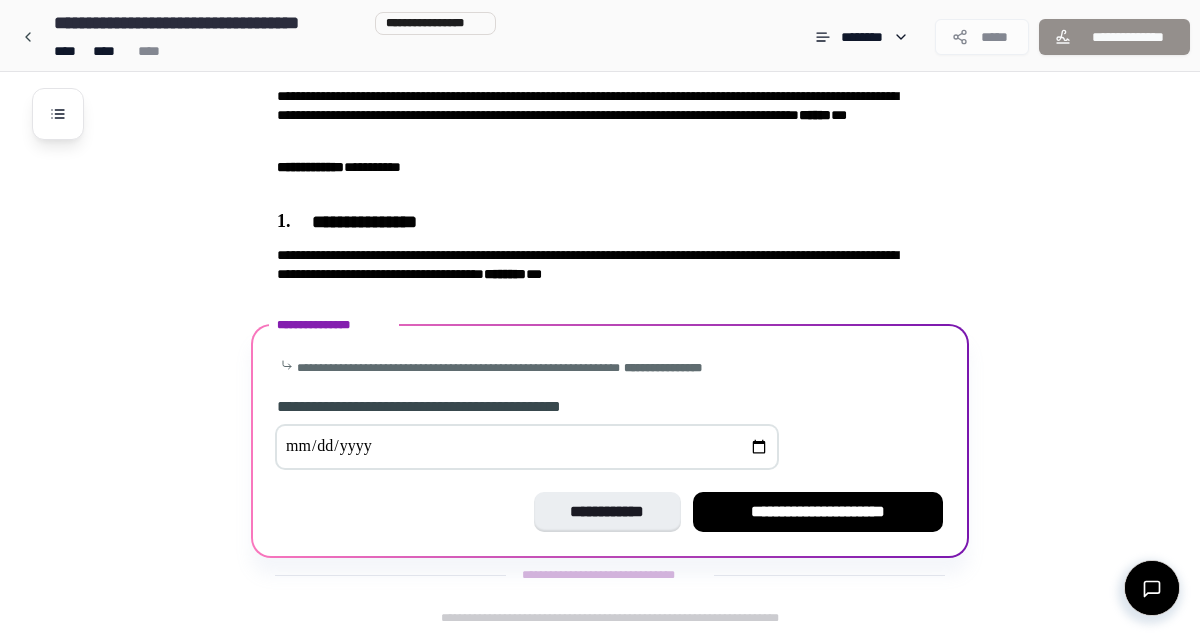 click at bounding box center [527, 447] 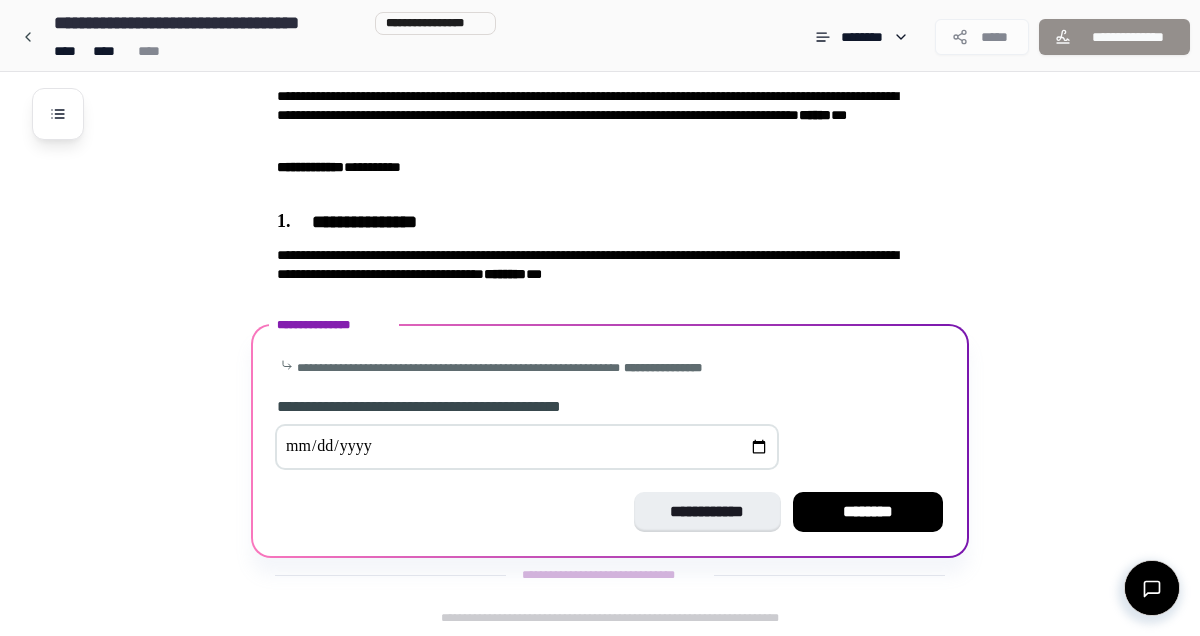 type on "**********" 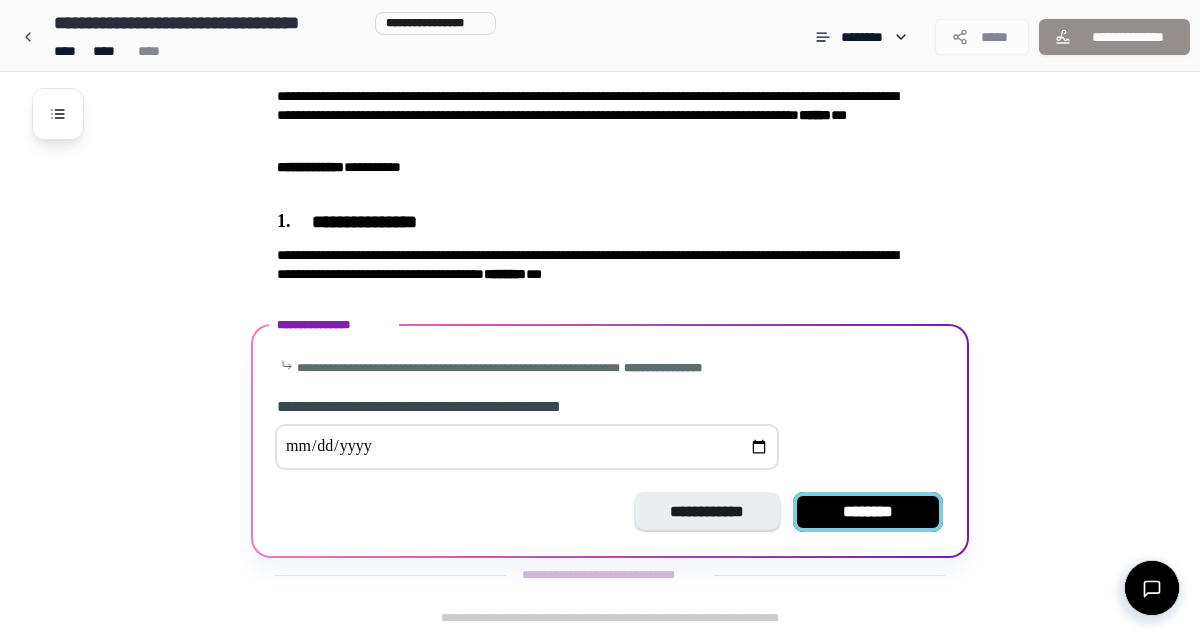 click on "********" at bounding box center (868, 512) 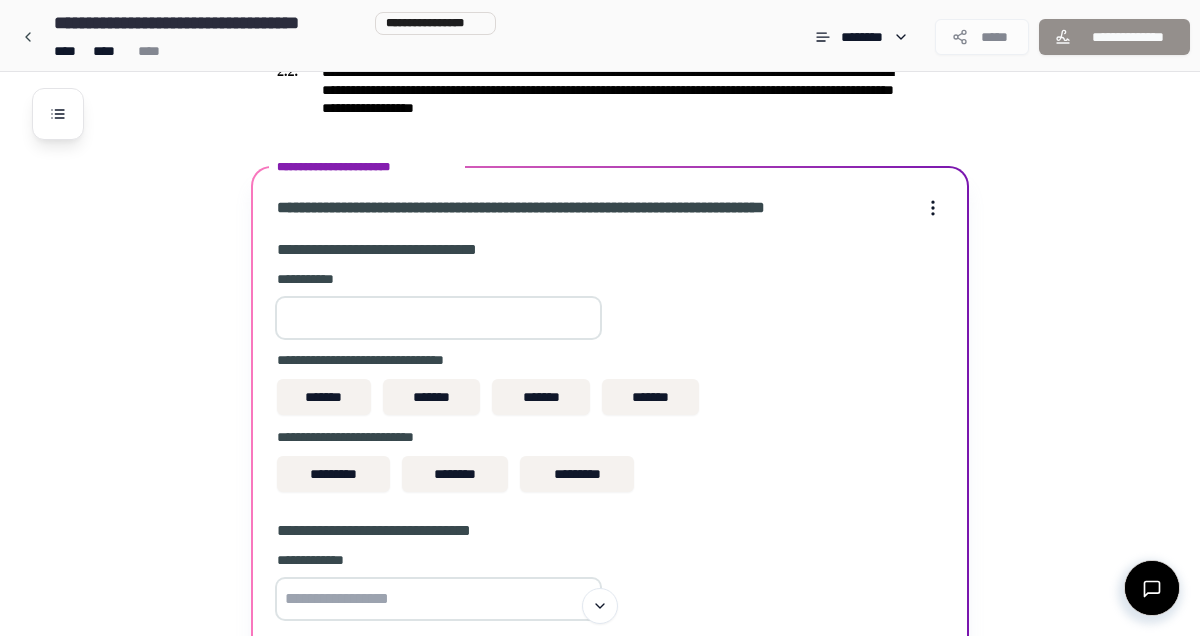 scroll, scrollTop: 403, scrollLeft: 0, axis: vertical 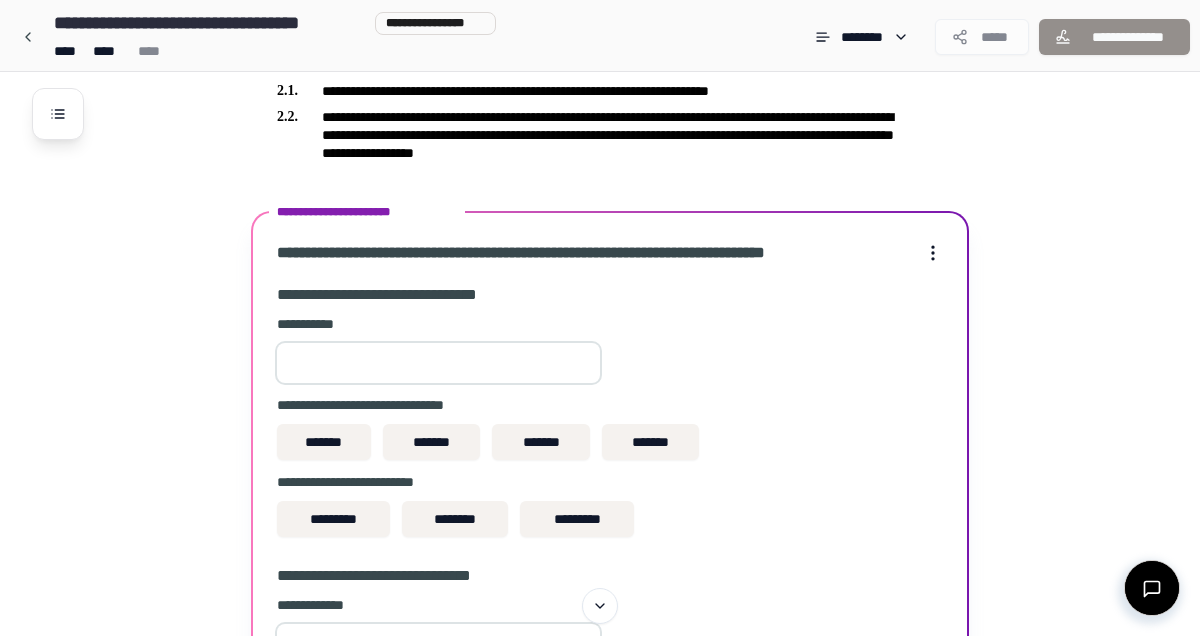 click at bounding box center (438, 363) 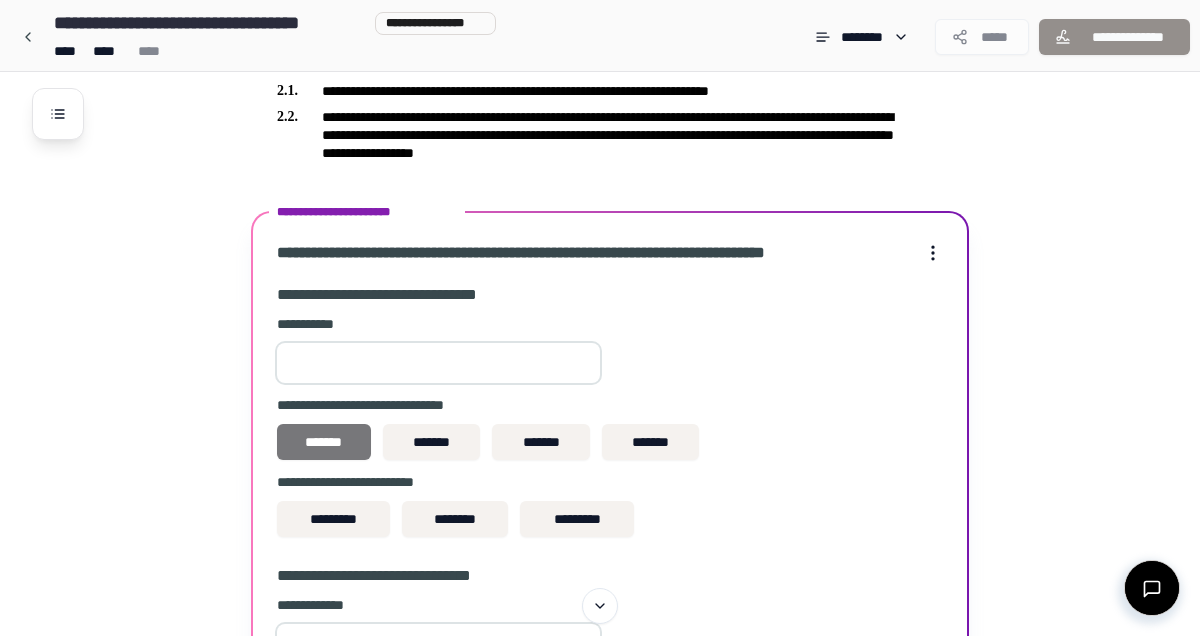 click on "*******" at bounding box center (324, 442) 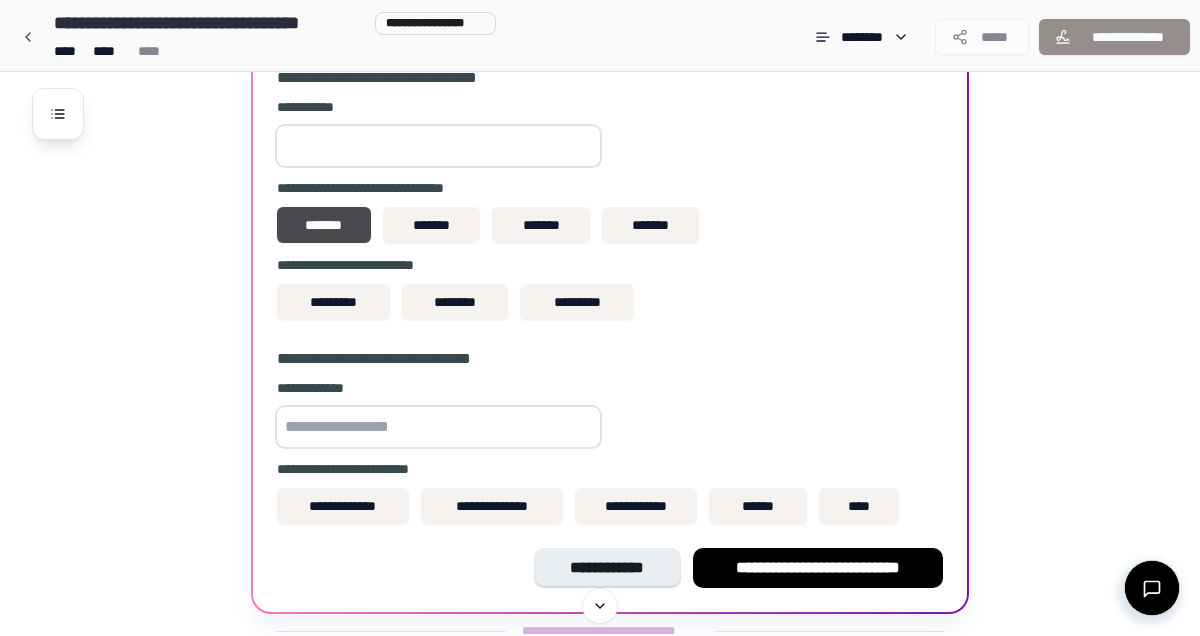 scroll, scrollTop: 651, scrollLeft: 0, axis: vertical 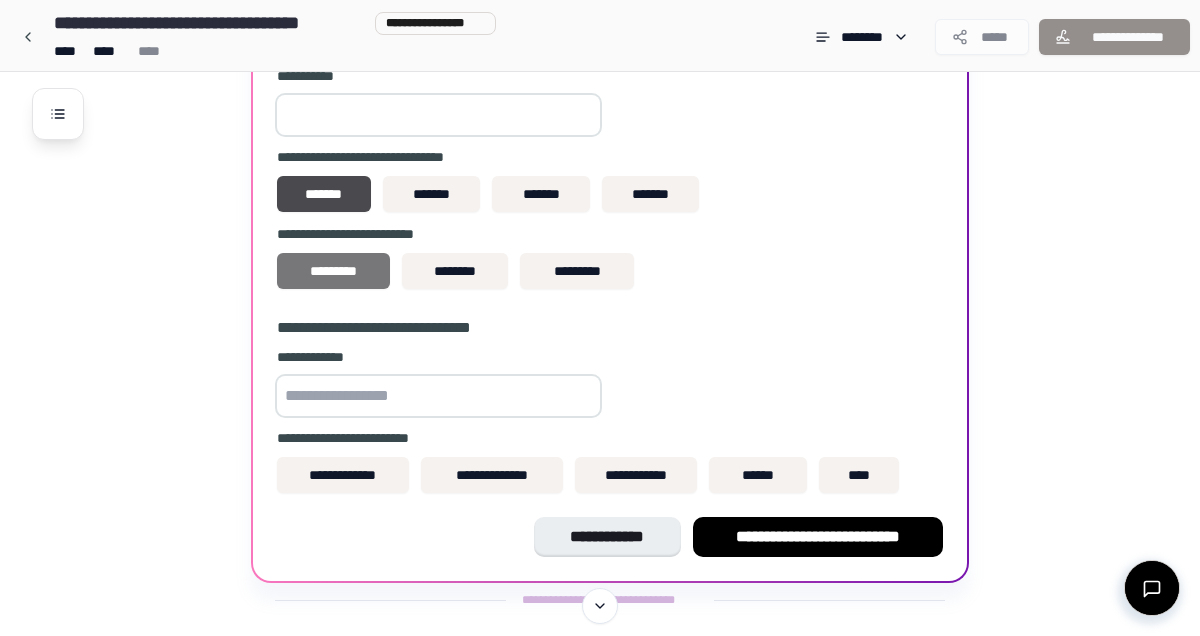 click on "*********" at bounding box center (333, 271) 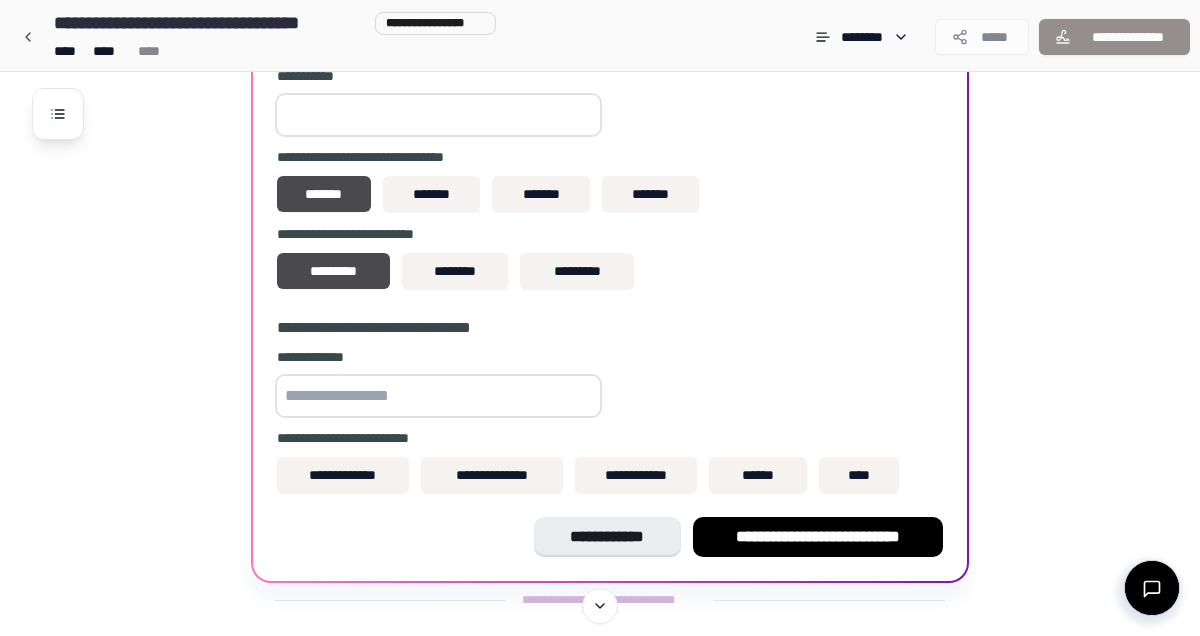 click at bounding box center [438, 396] 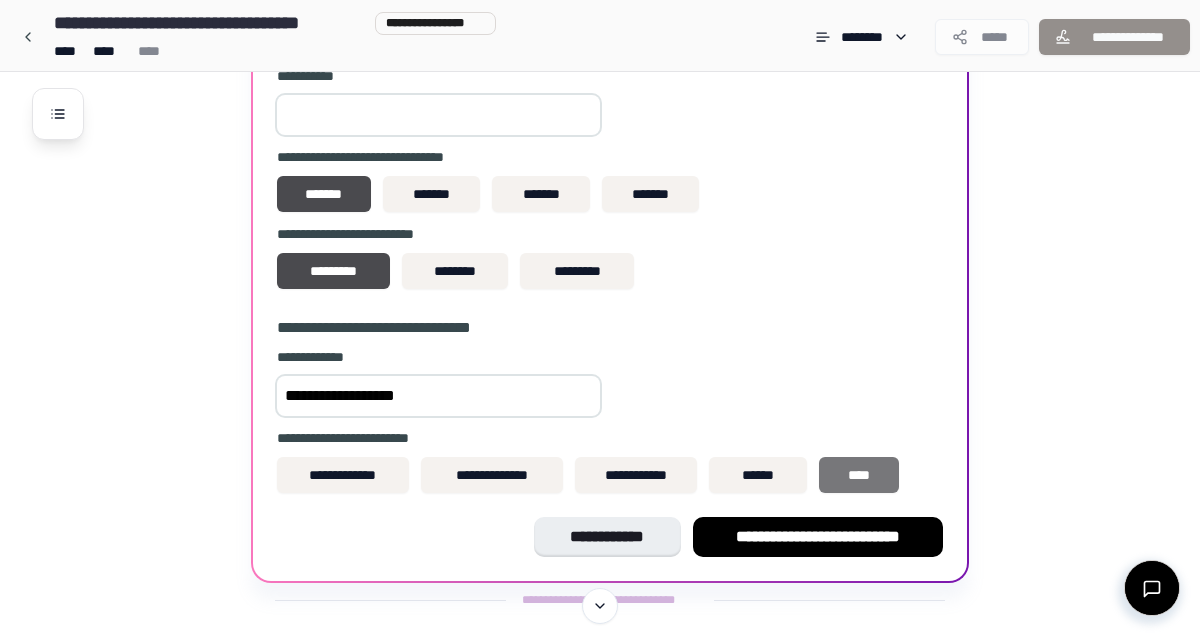 type on "**********" 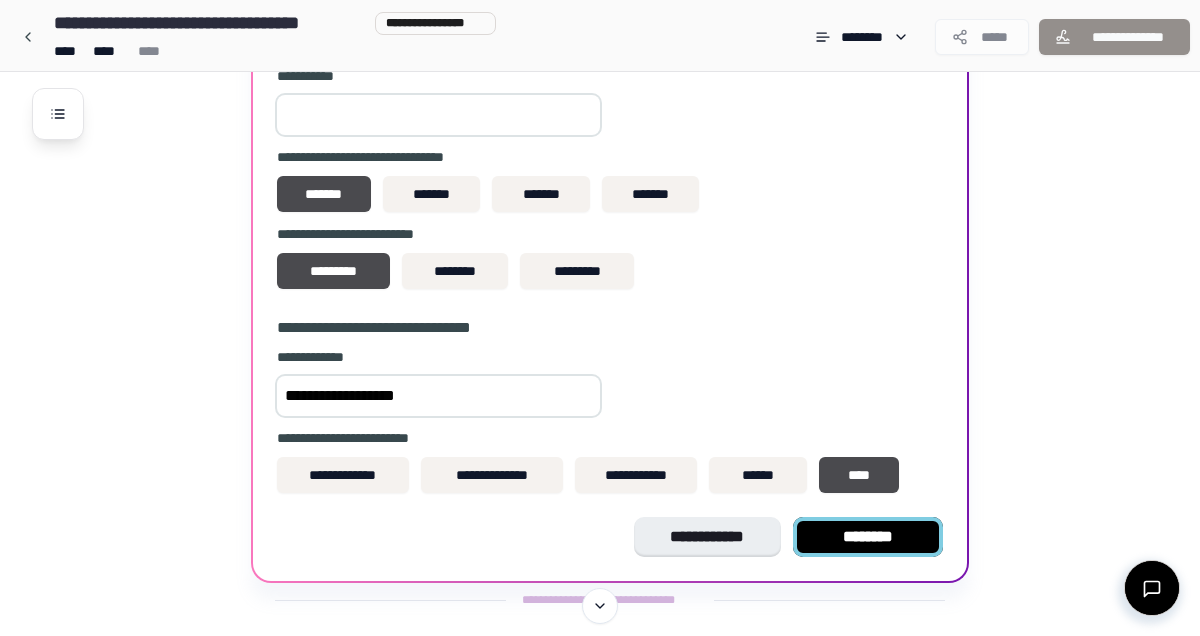 click on "********" at bounding box center [868, 537] 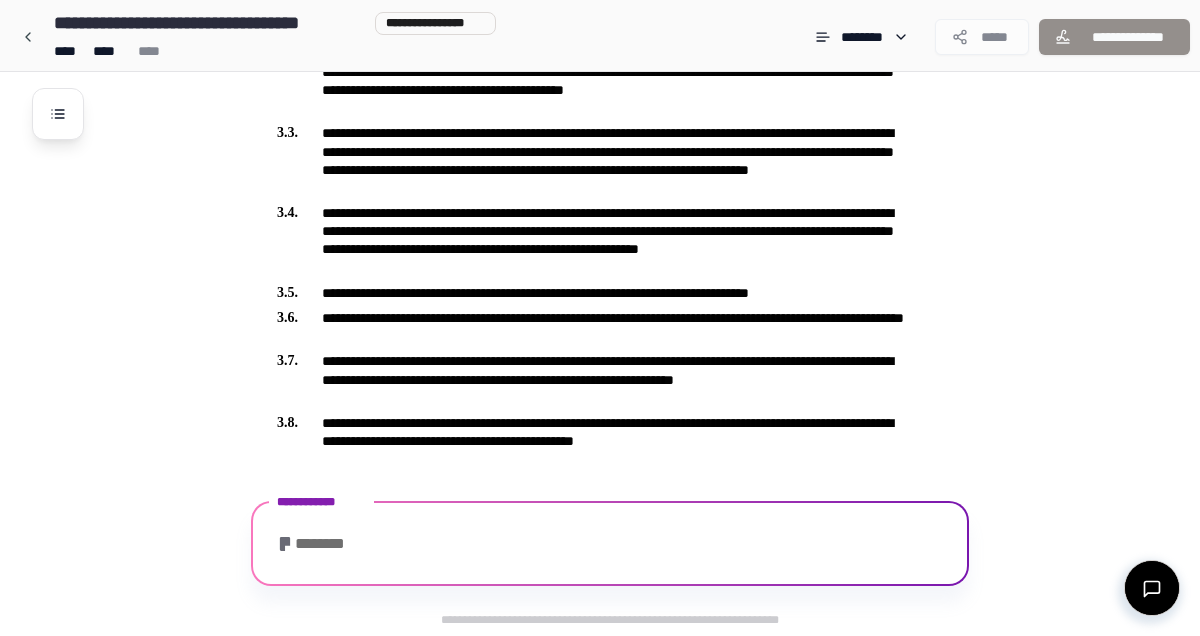scroll, scrollTop: 777, scrollLeft: 0, axis: vertical 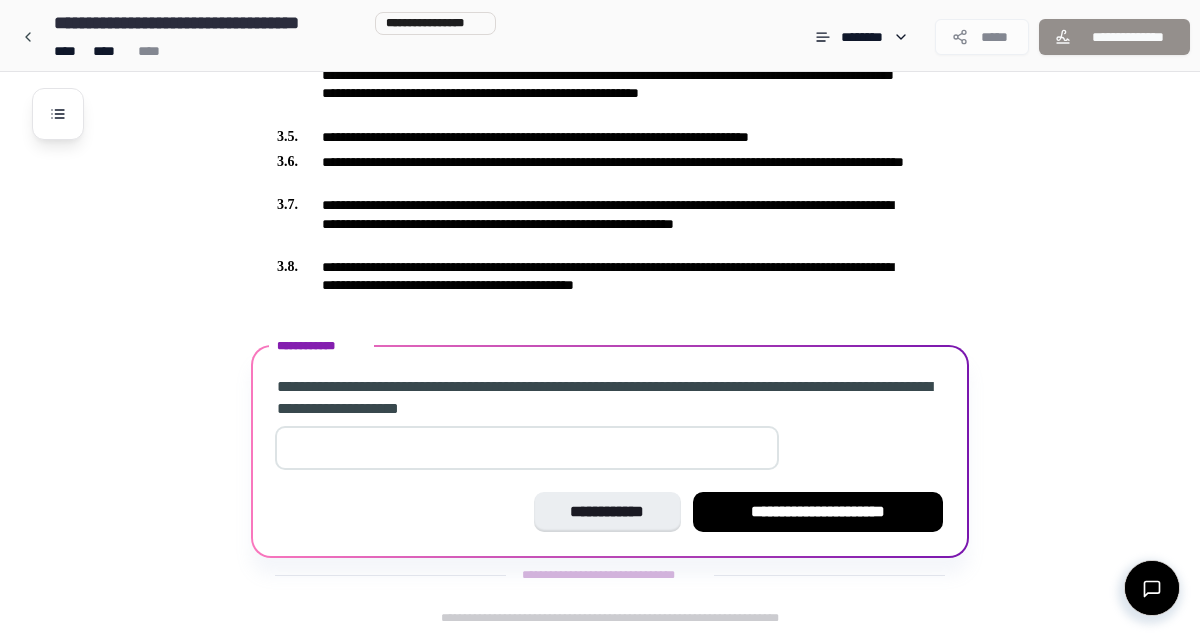click at bounding box center (527, 448) 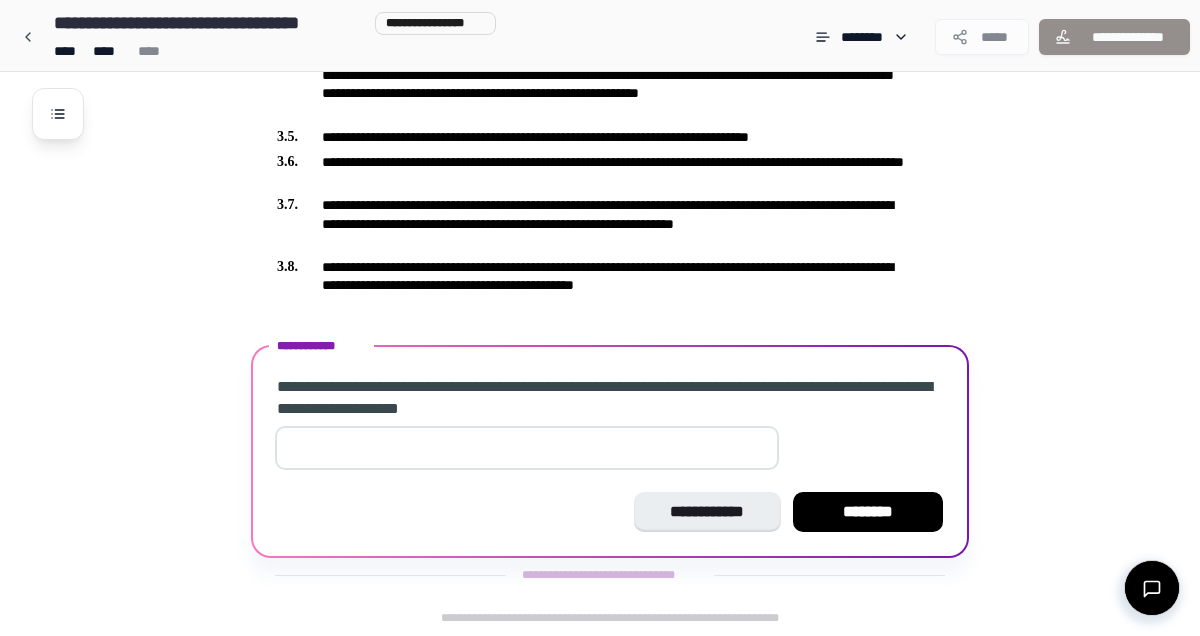 type on "**" 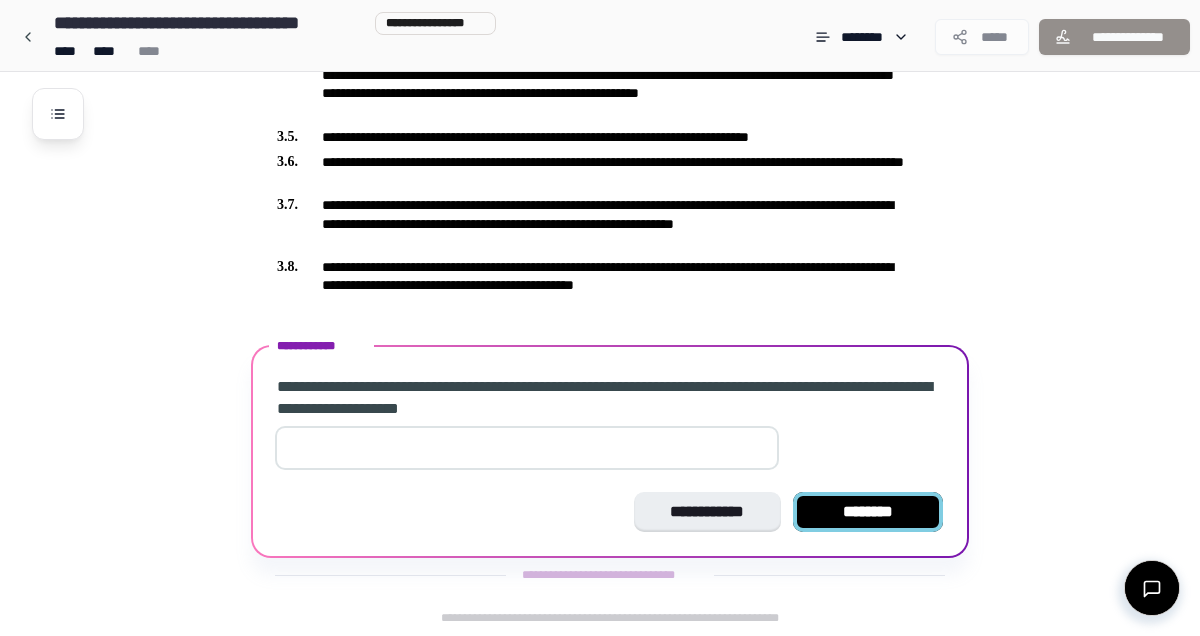 click on "********" at bounding box center (868, 512) 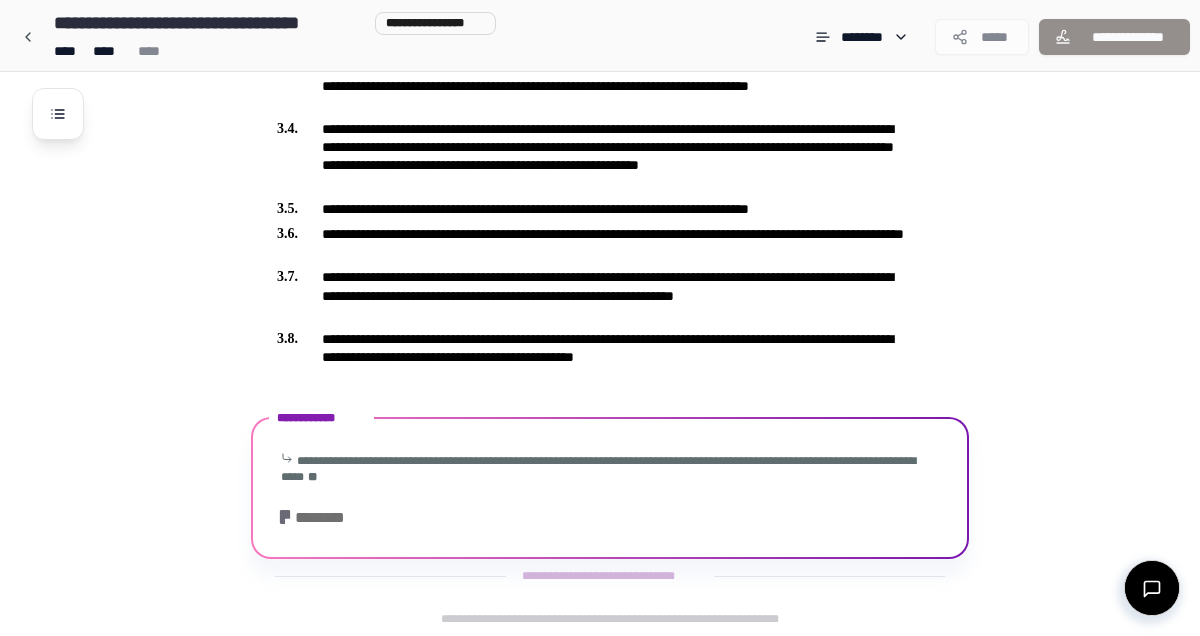 scroll, scrollTop: 835, scrollLeft: 0, axis: vertical 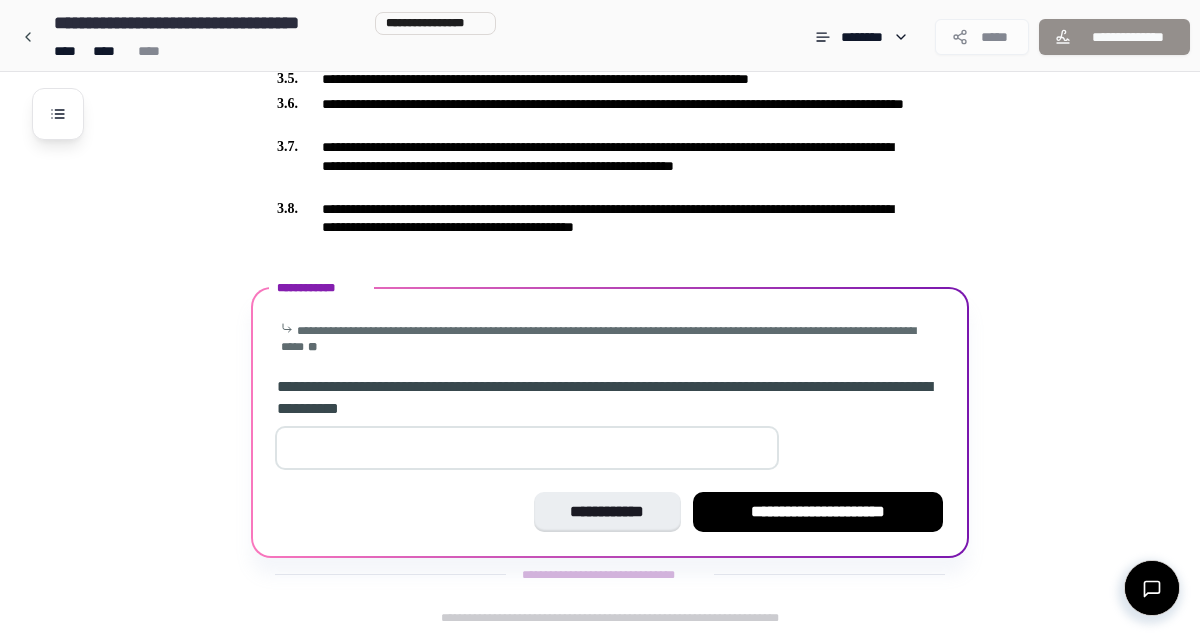 click at bounding box center [527, 448] 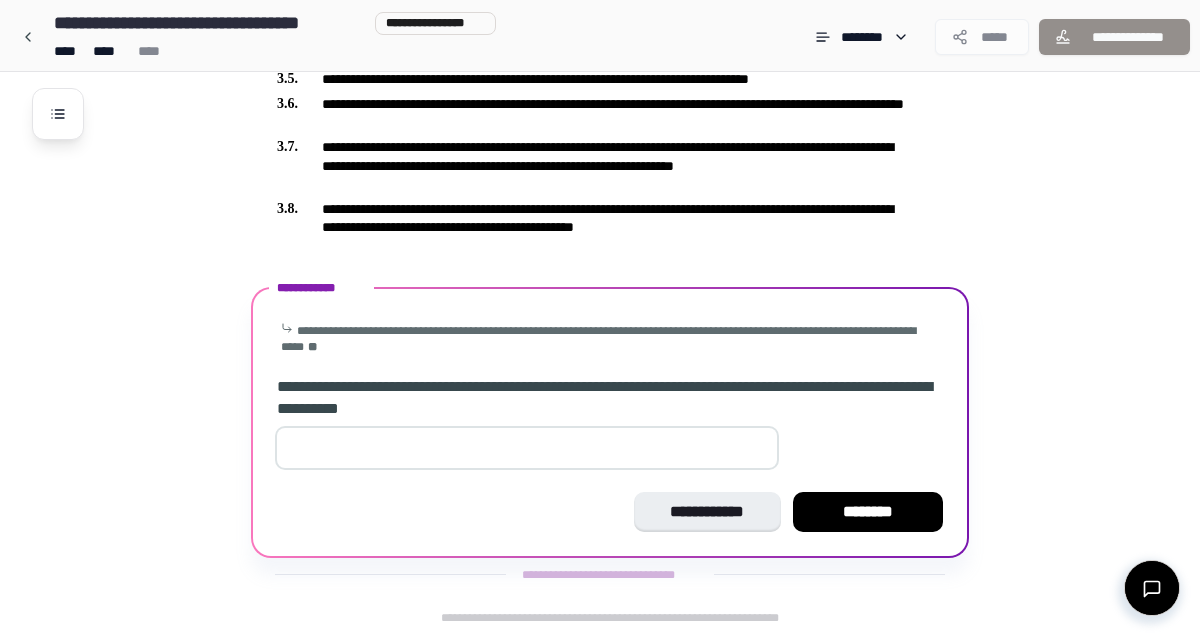 type on "**" 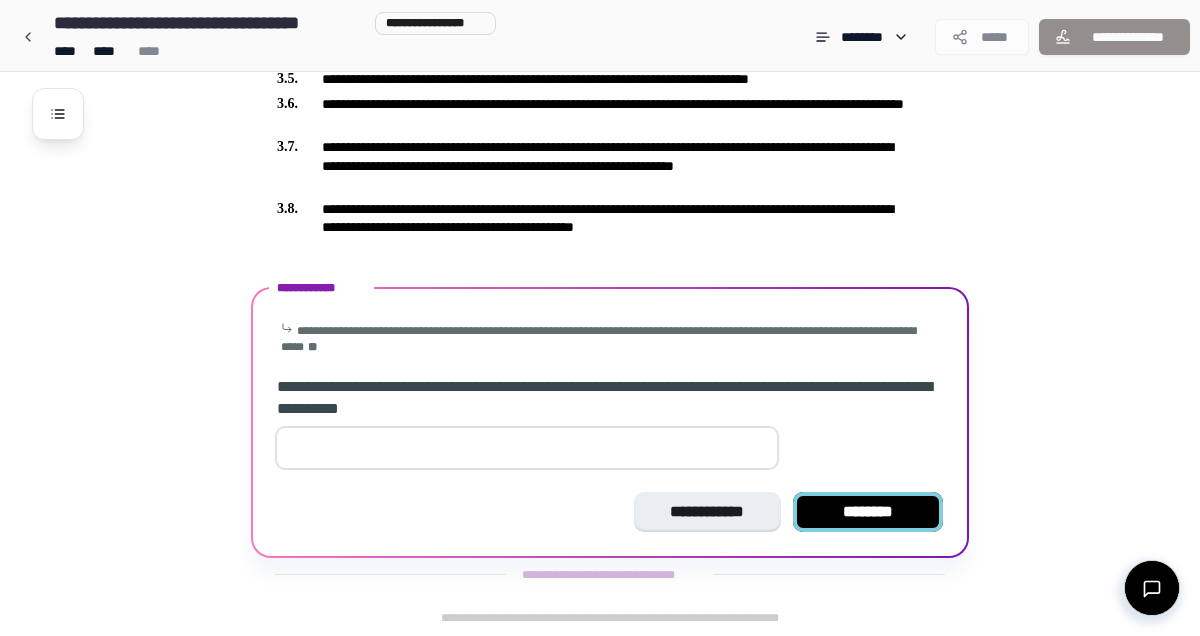 click on "********" at bounding box center [868, 512] 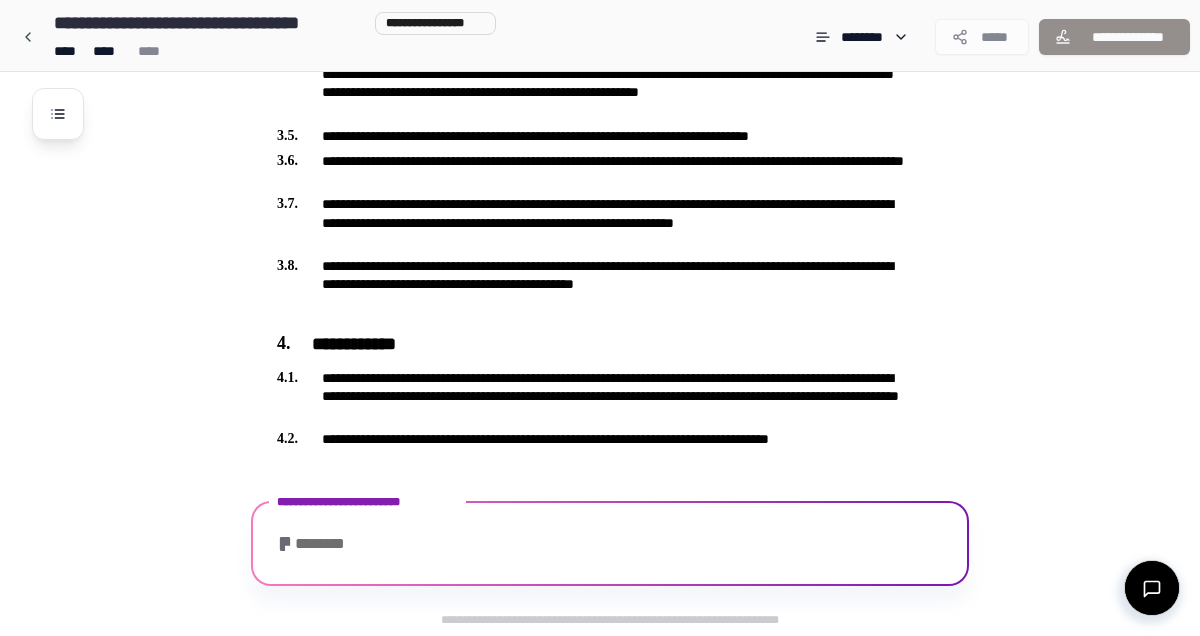scroll, scrollTop: 914, scrollLeft: 0, axis: vertical 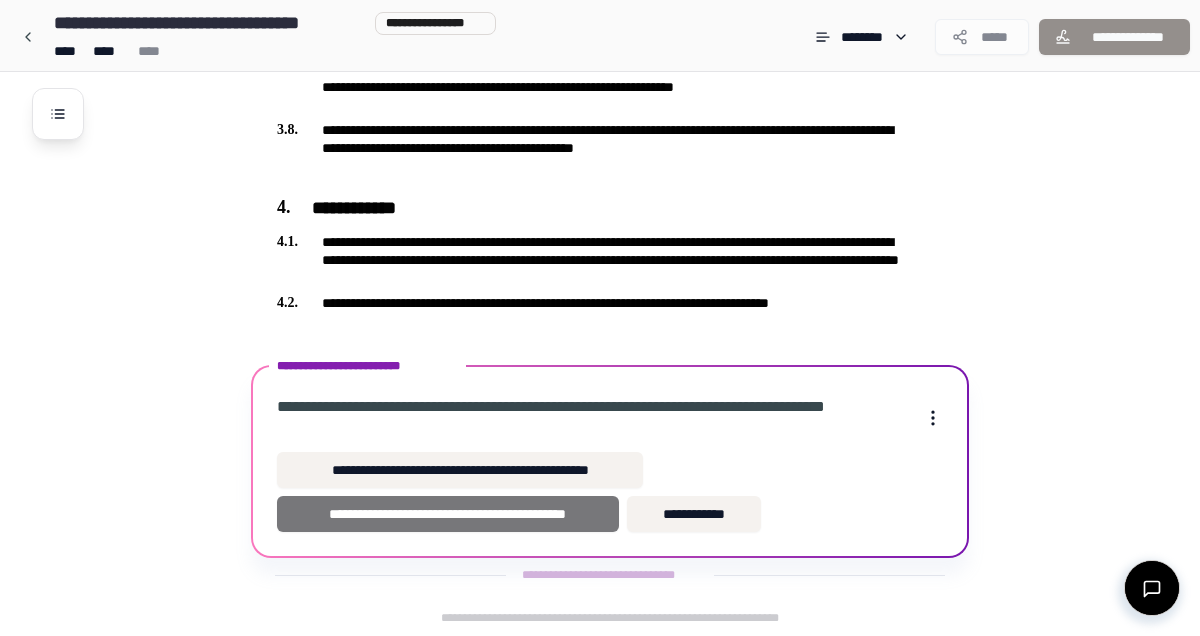click on "**********" at bounding box center (448, 514) 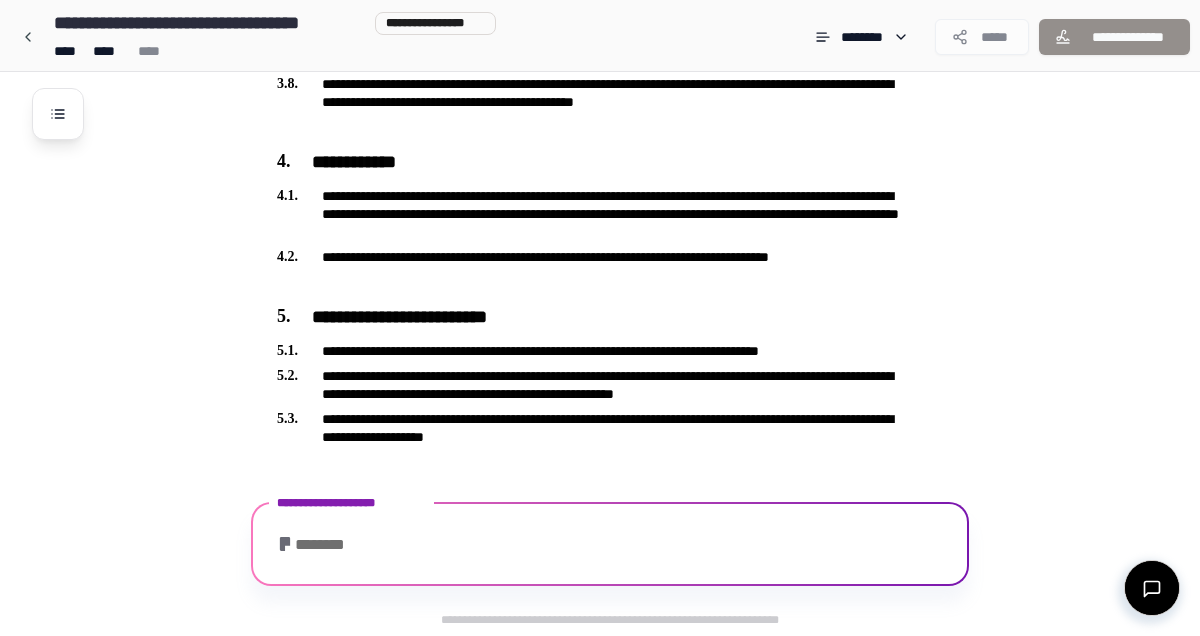 scroll, scrollTop: 1030, scrollLeft: 0, axis: vertical 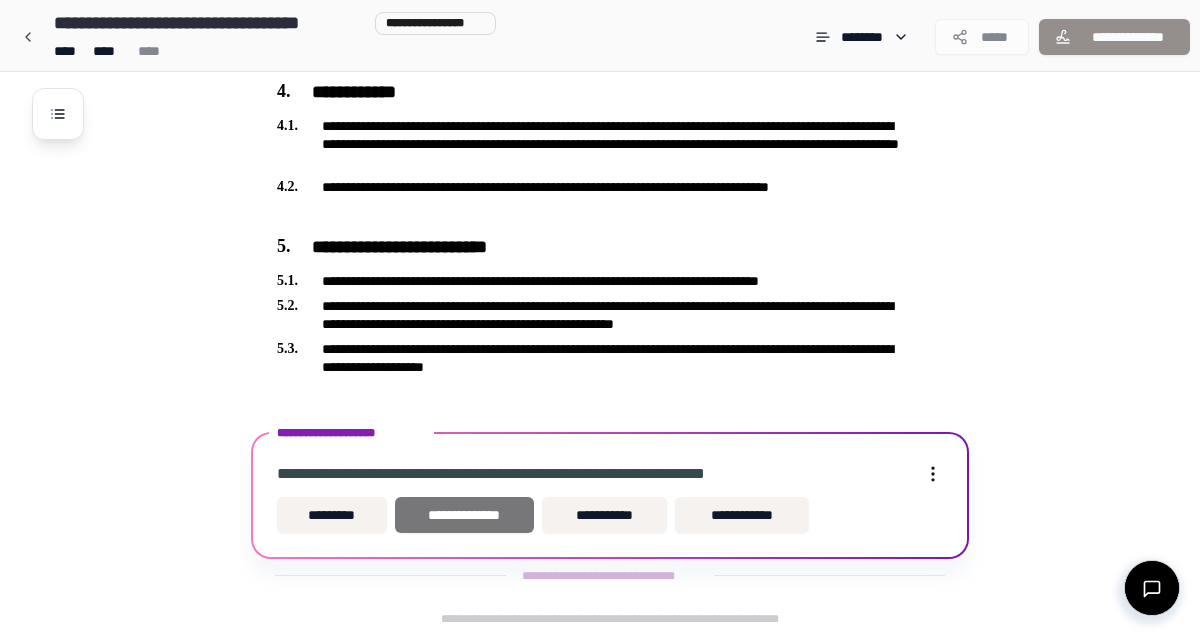 click on "**********" at bounding box center [464, 515] 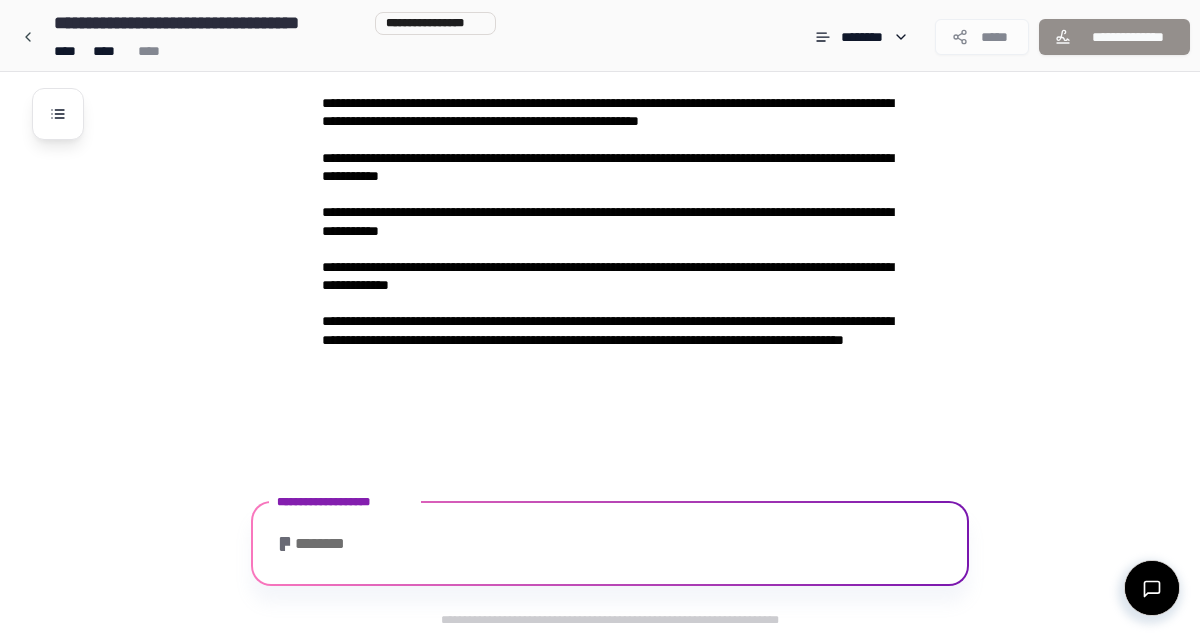 scroll, scrollTop: 2779, scrollLeft: 0, axis: vertical 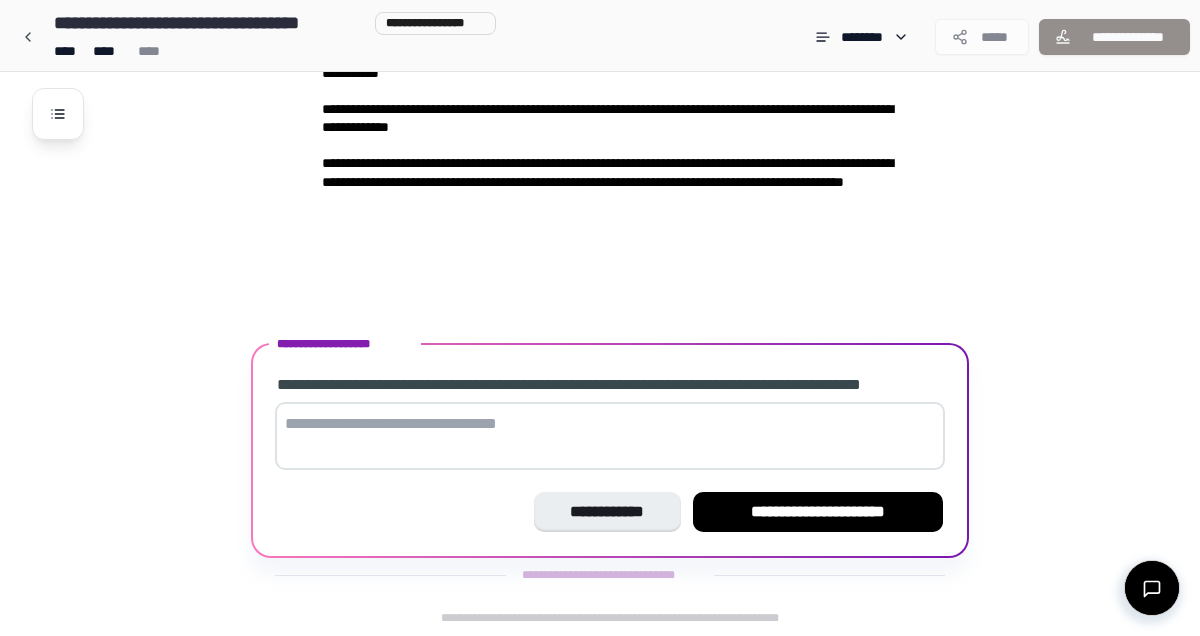 click at bounding box center [610, 436] 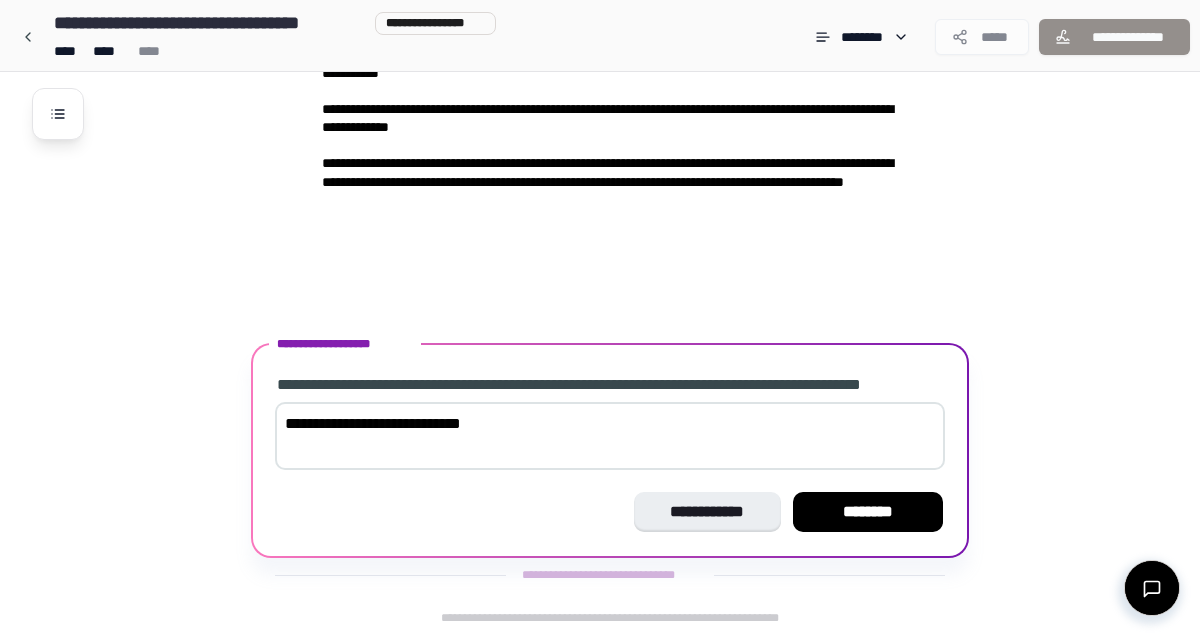 type on "**********" 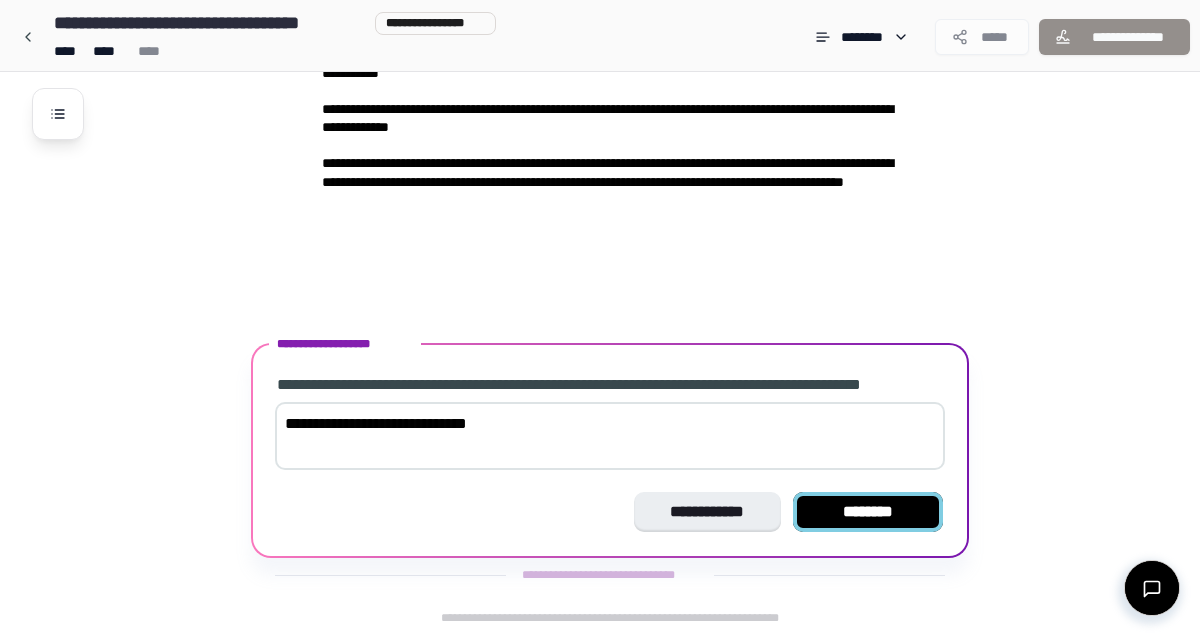 click on "********" at bounding box center [868, 512] 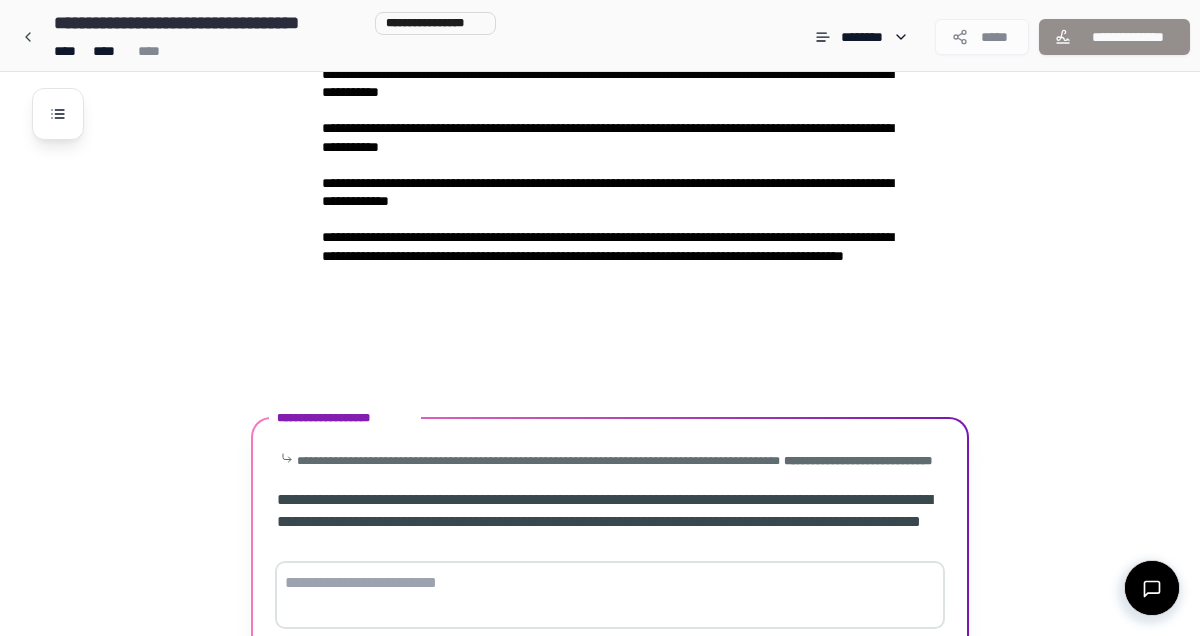 scroll, scrollTop: 2881, scrollLeft: 0, axis: vertical 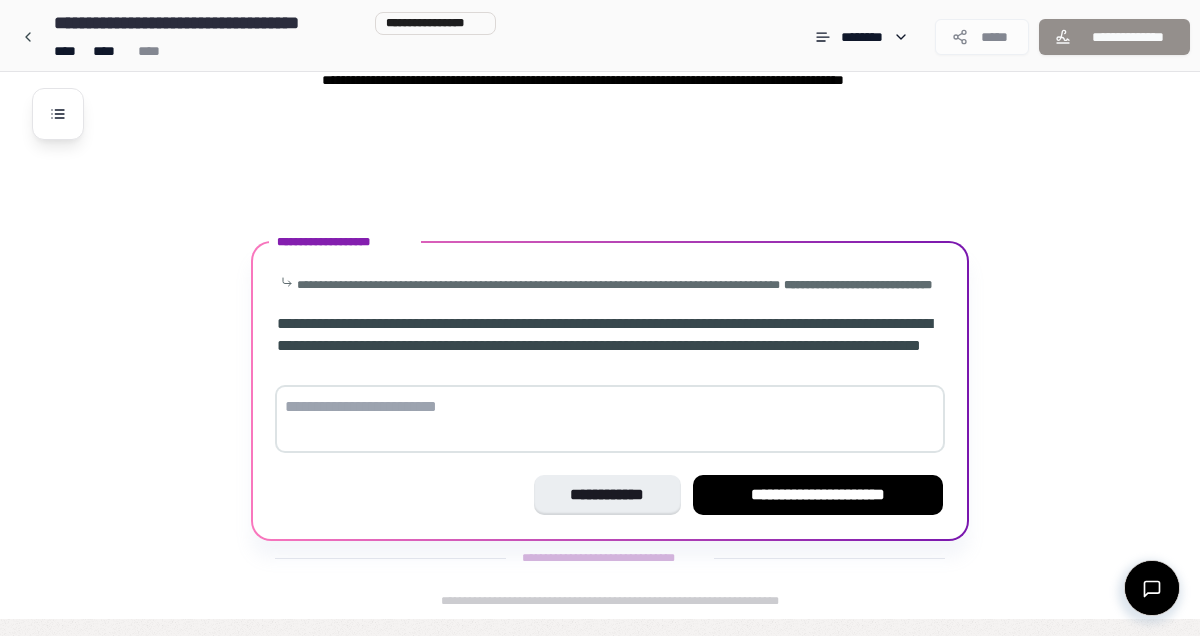 click at bounding box center [610, 419] 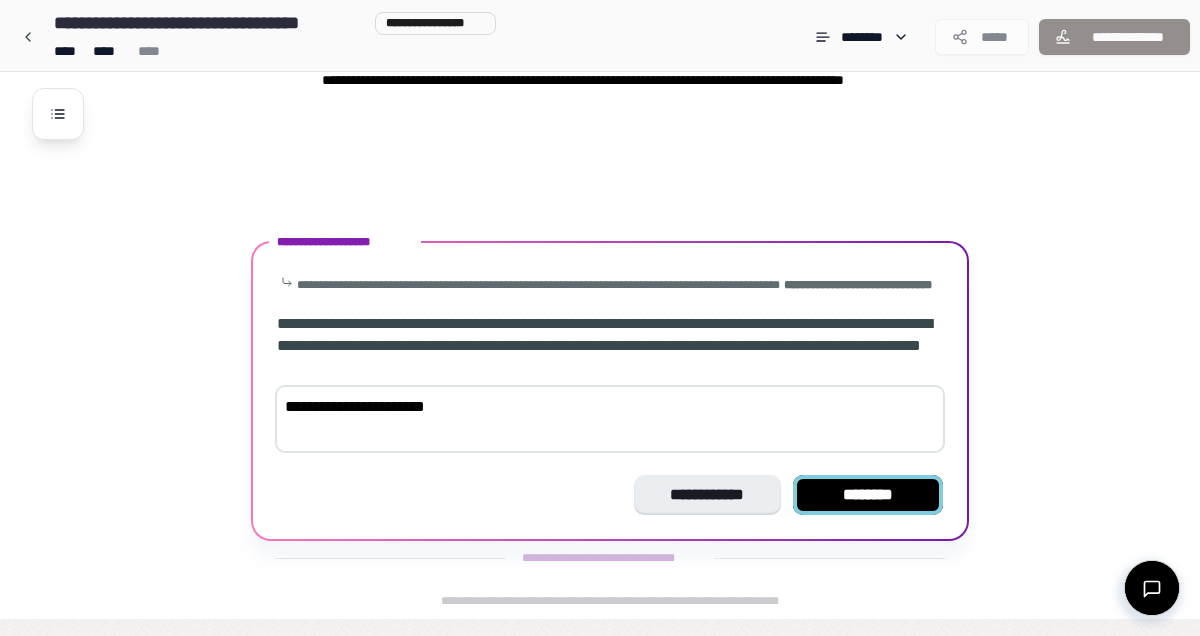 type on "**********" 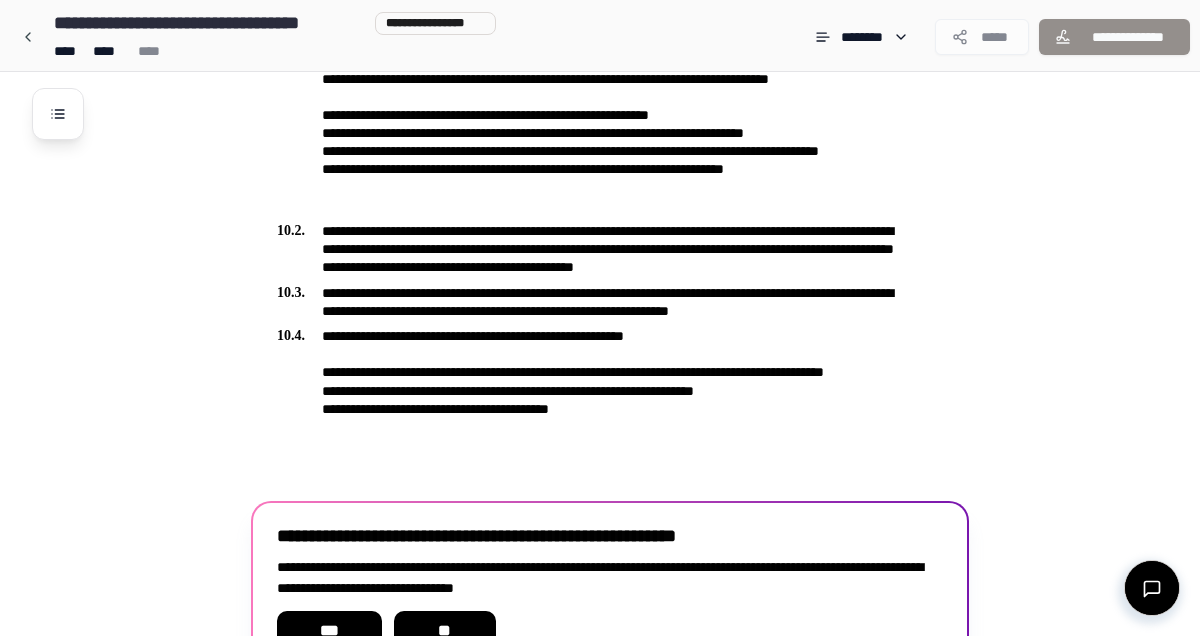 scroll, scrollTop: 3359, scrollLeft: 0, axis: vertical 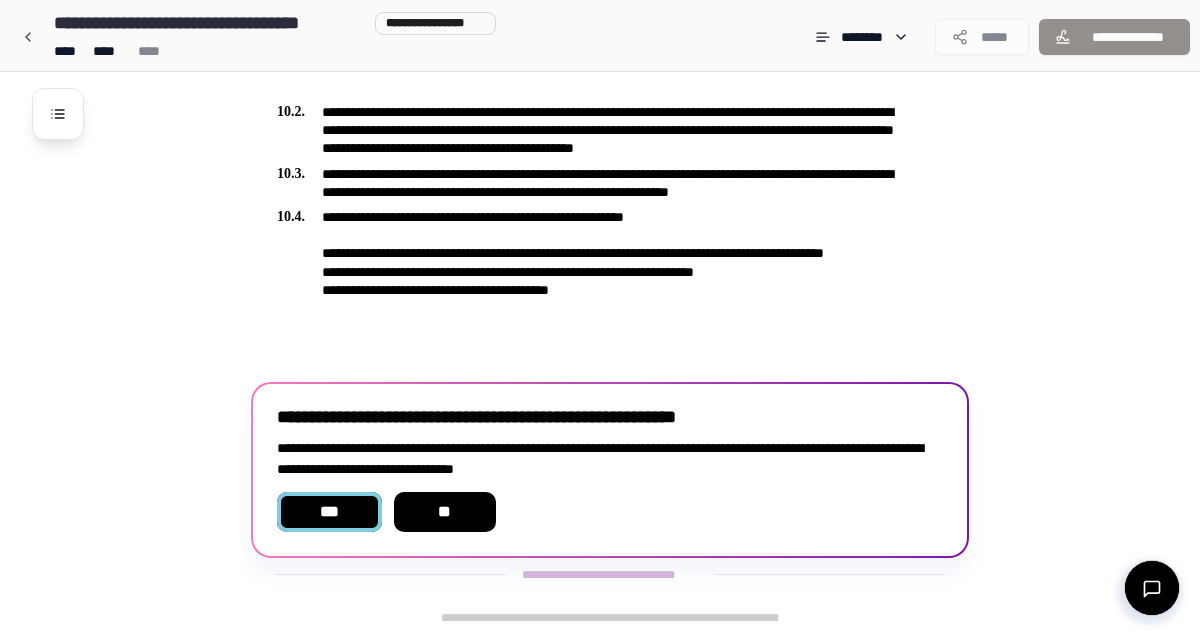 click on "***" at bounding box center [329, 512] 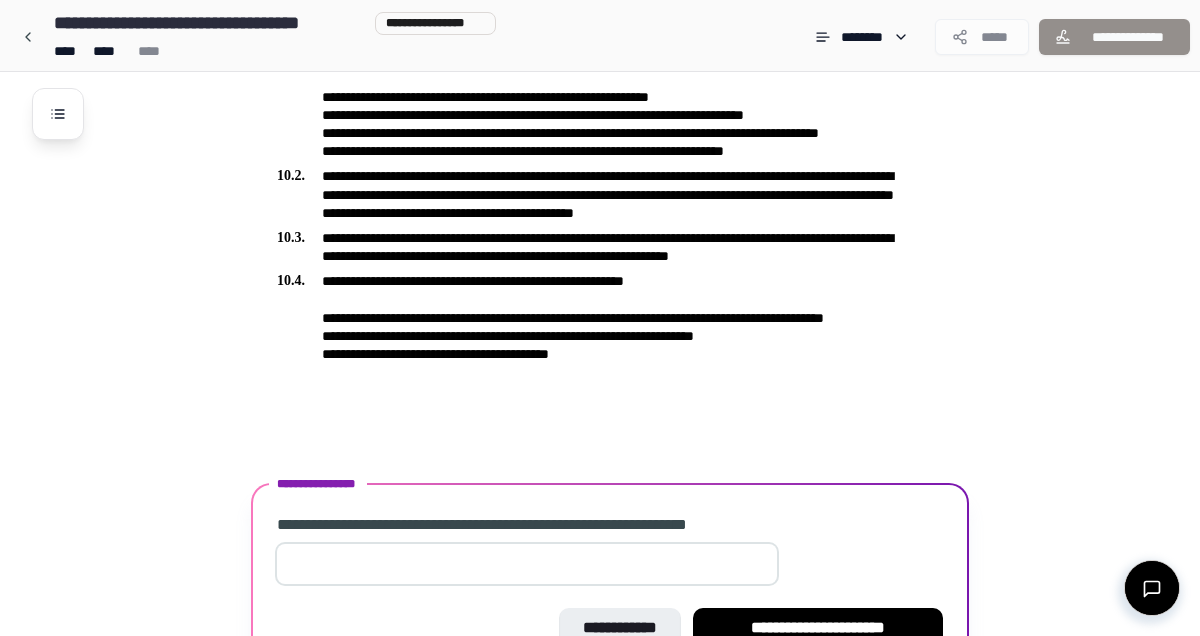 scroll, scrollTop: 3374, scrollLeft: 0, axis: vertical 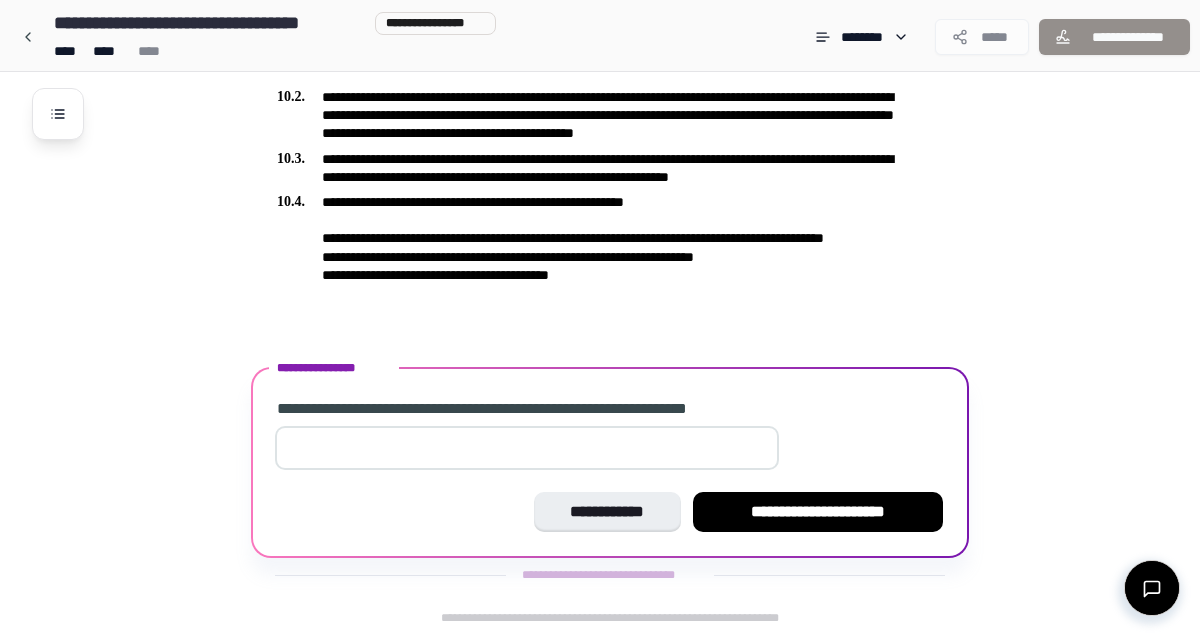 click at bounding box center [527, 448] 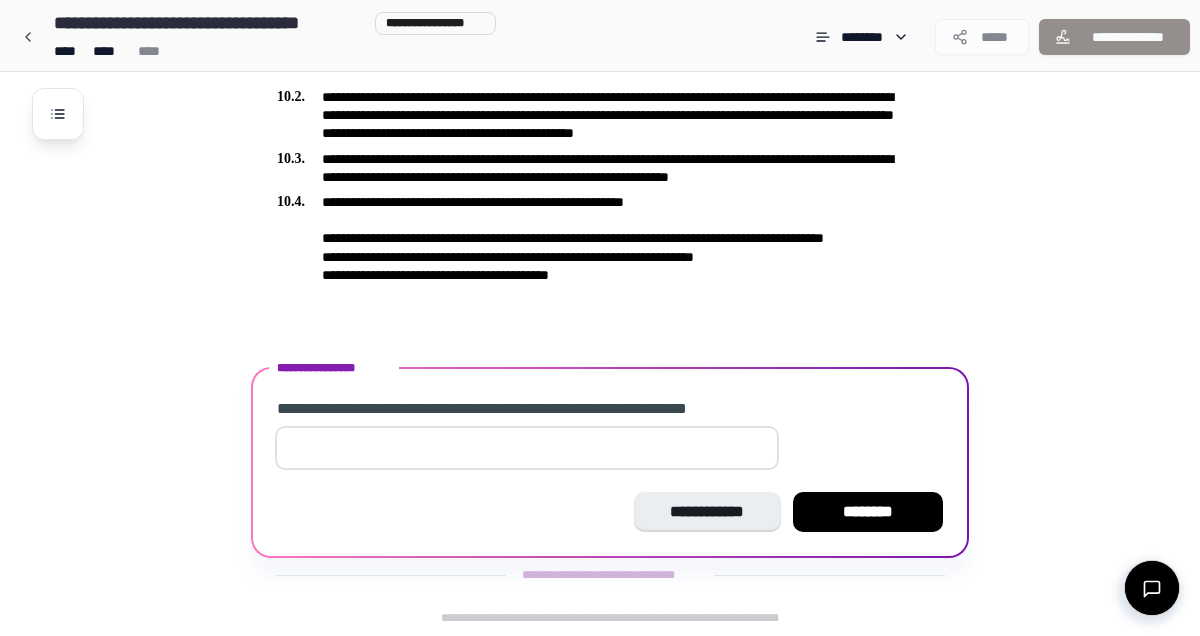 type on "*****" 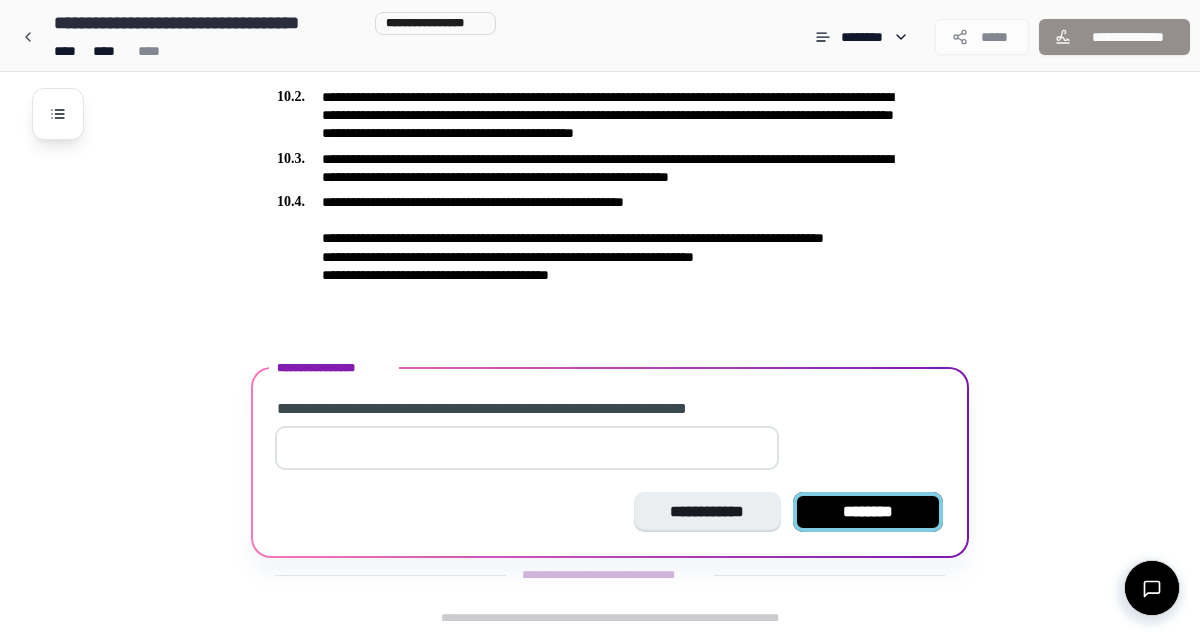 click on "********" at bounding box center [868, 512] 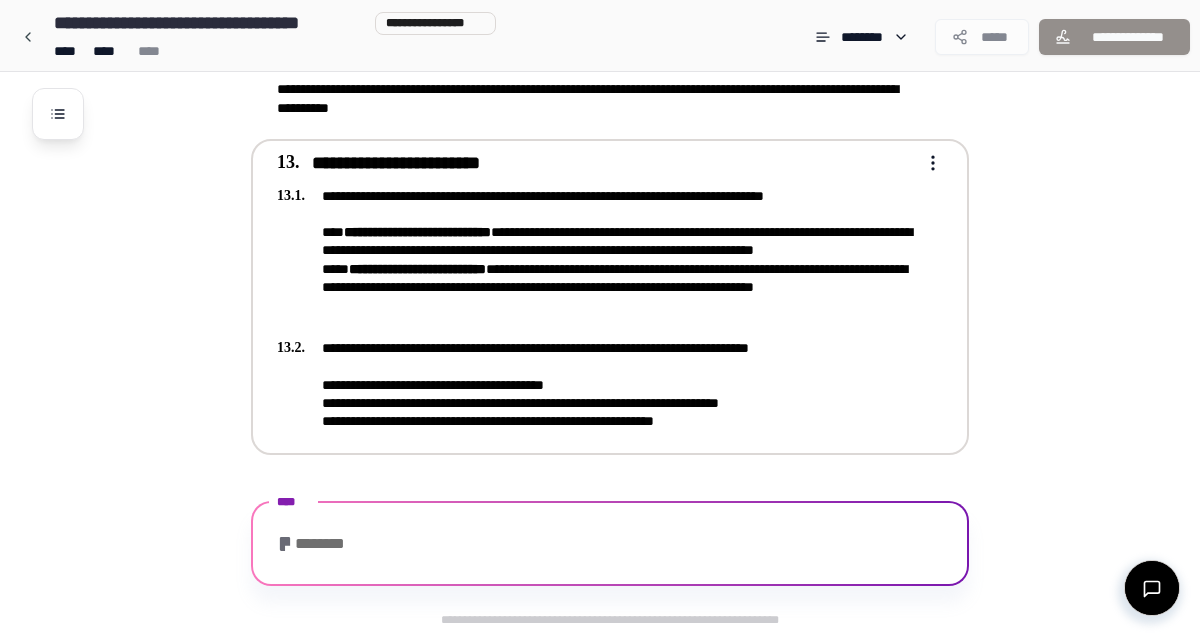 scroll, scrollTop: 4284, scrollLeft: 0, axis: vertical 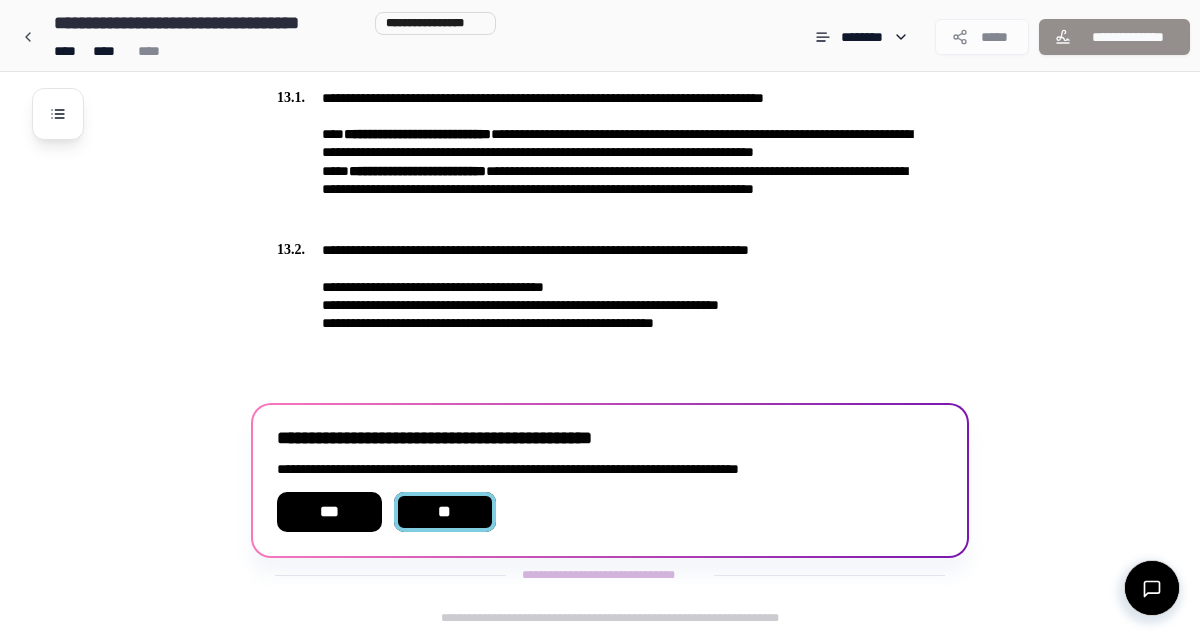 click on "**" at bounding box center (445, 512) 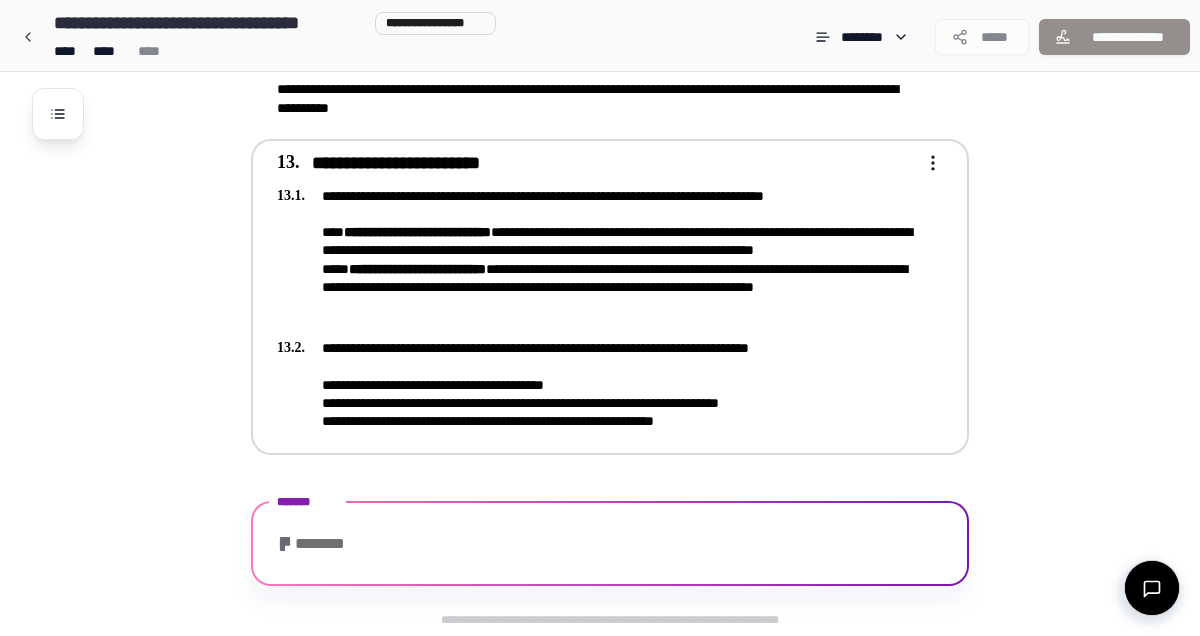 scroll, scrollTop: 4284, scrollLeft: 0, axis: vertical 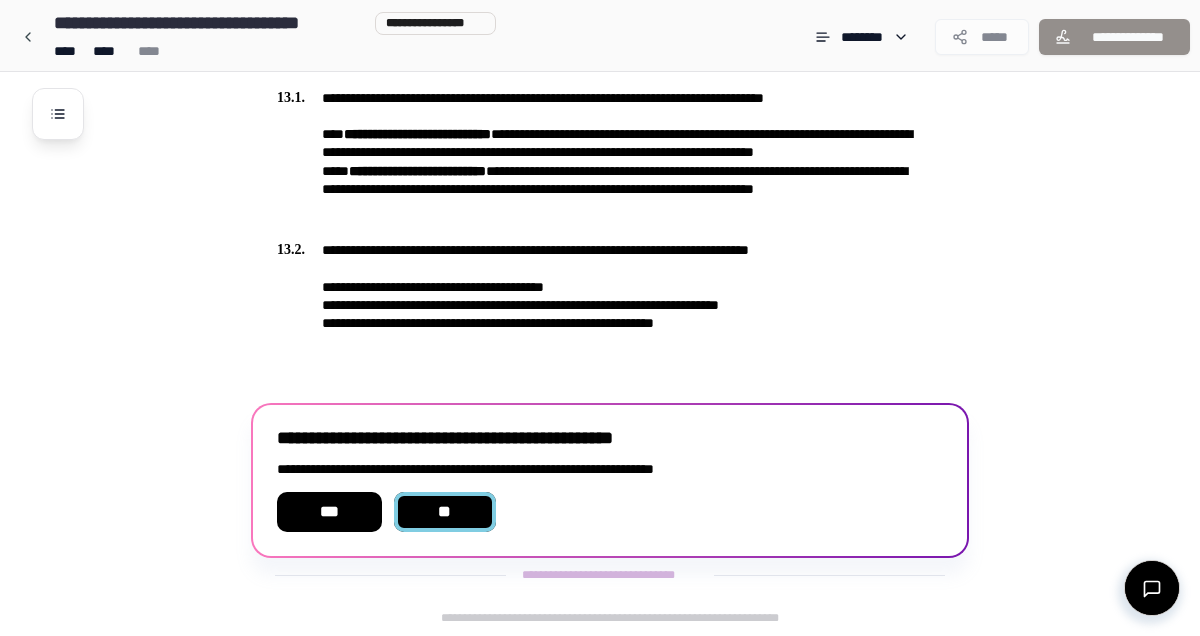 click on "**" at bounding box center (445, 512) 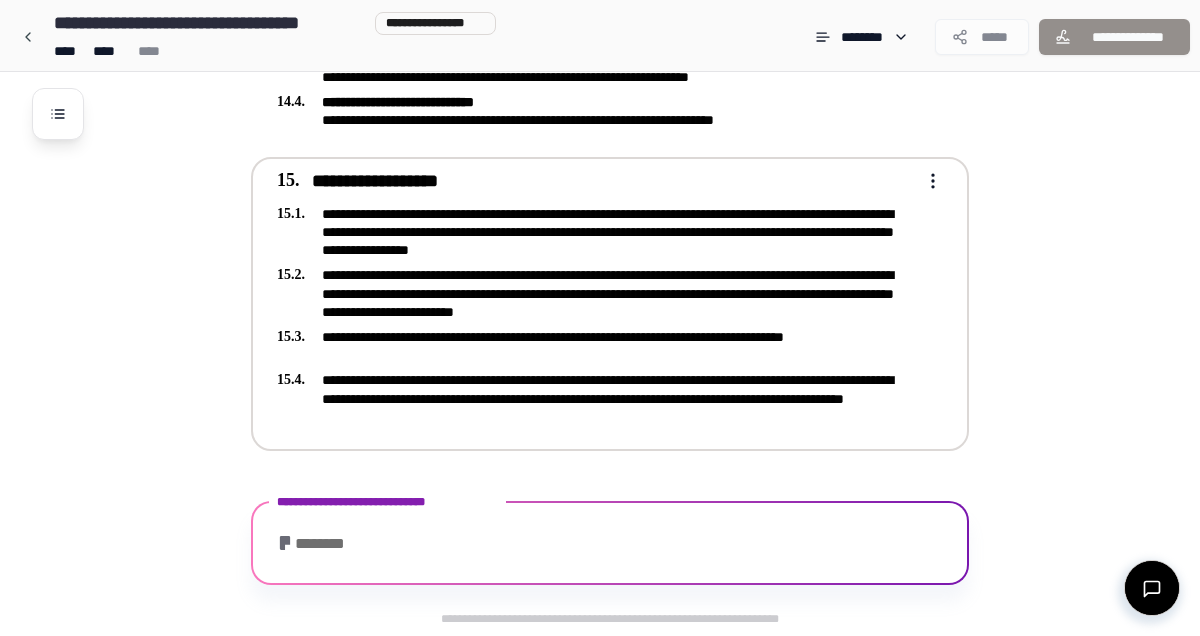 scroll, scrollTop: 5128, scrollLeft: 0, axis: vertical 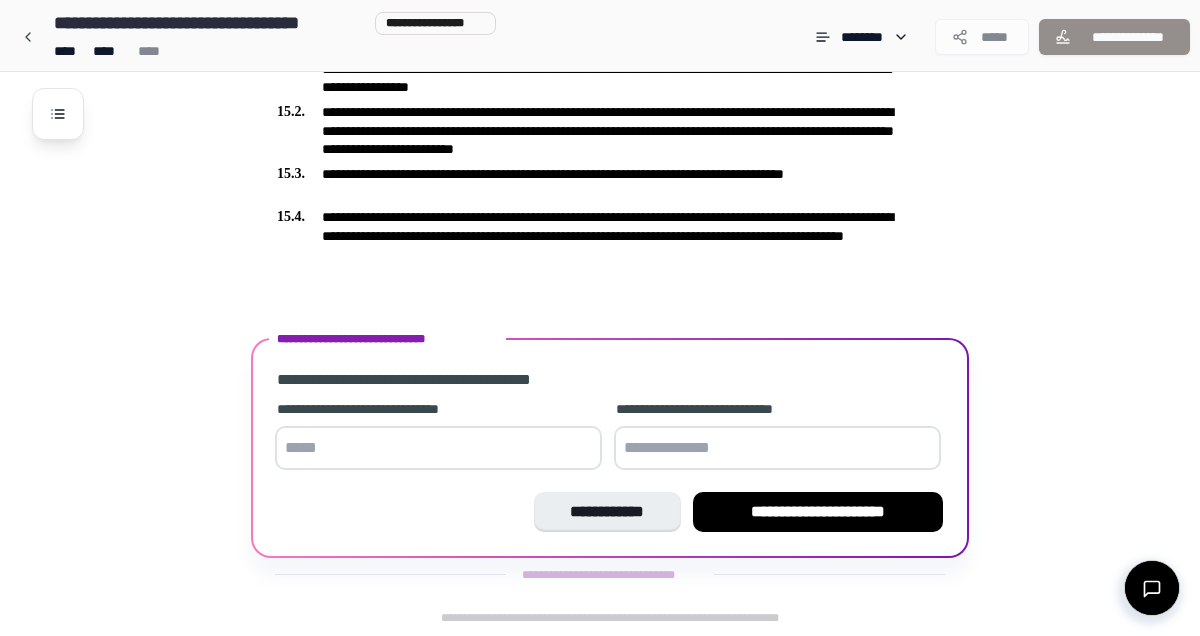 click at bounding box center (438, 448) 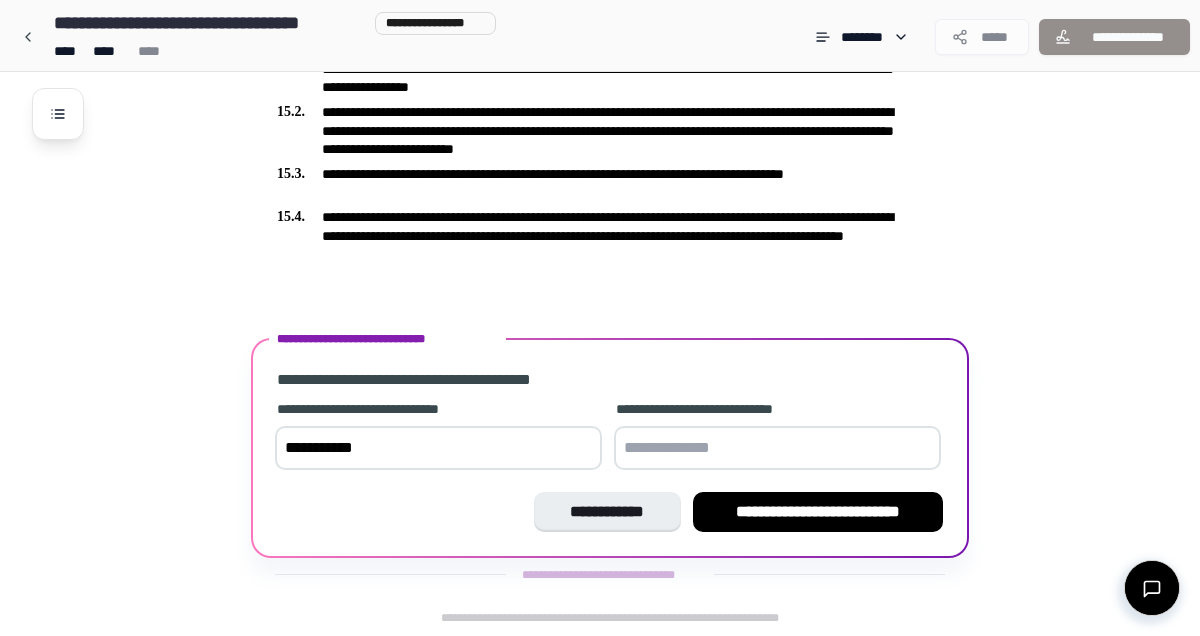type on "**********" 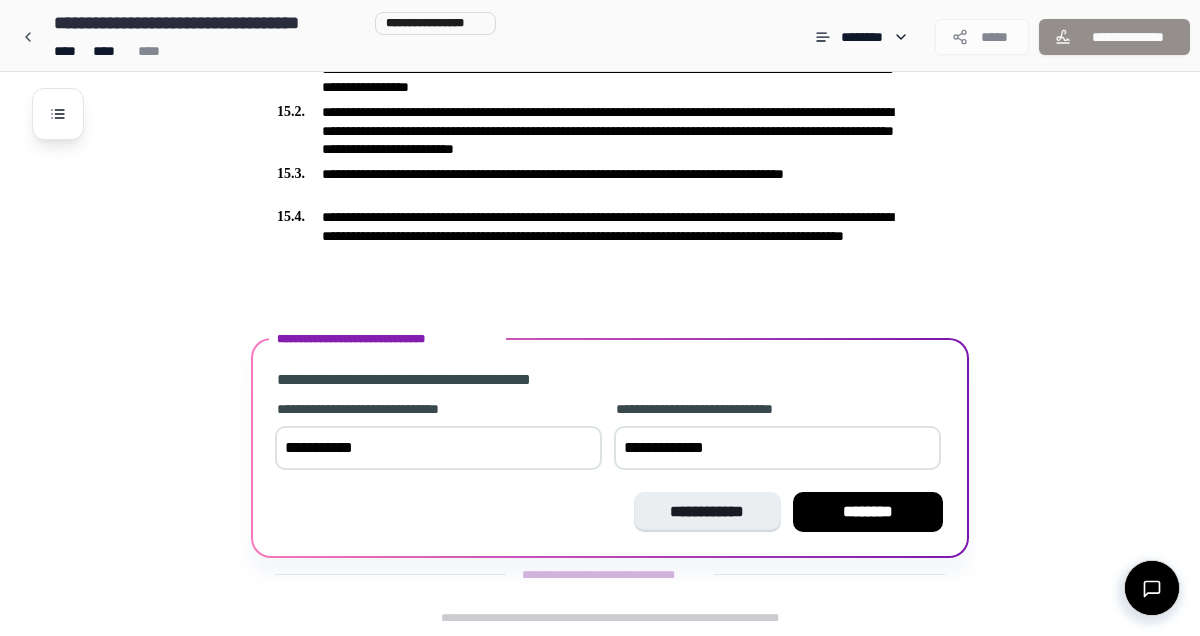 type on "**********" 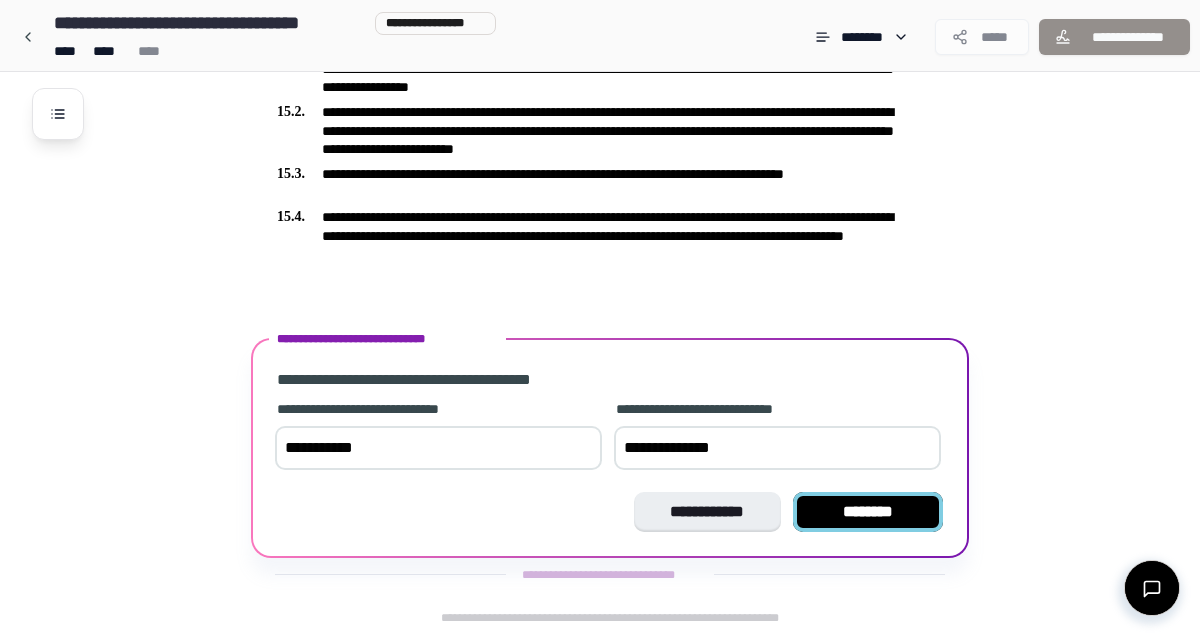 click on "********" at bounding box center (868, 512) 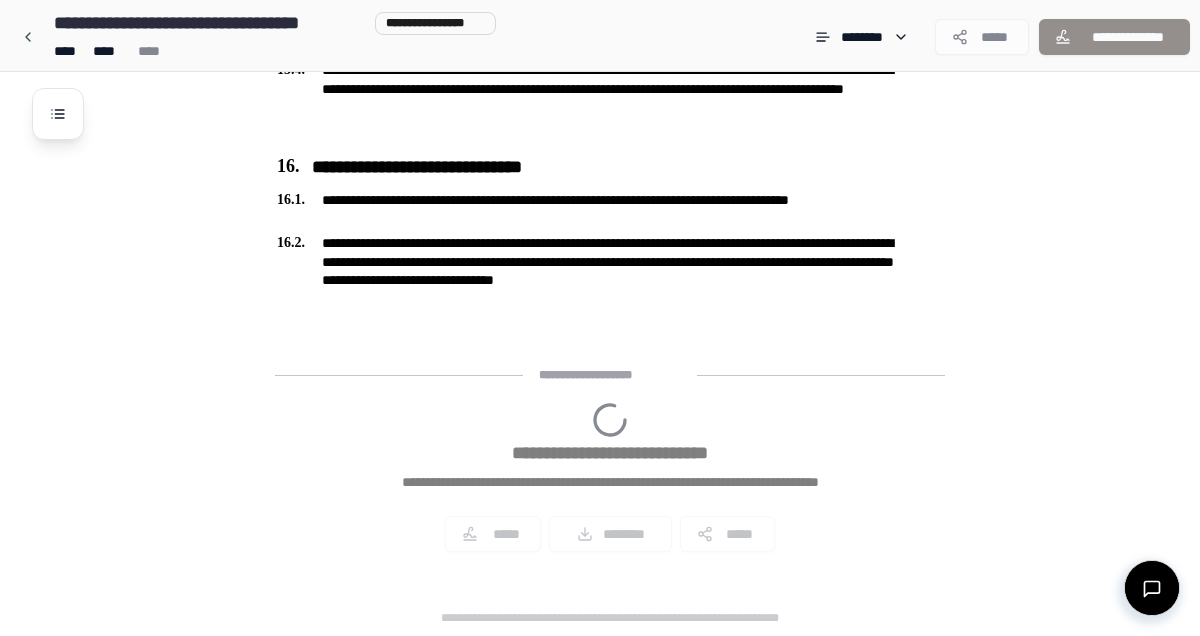 scroll, scrollTop: 5409, scrollLeft: 0, axis: vertical 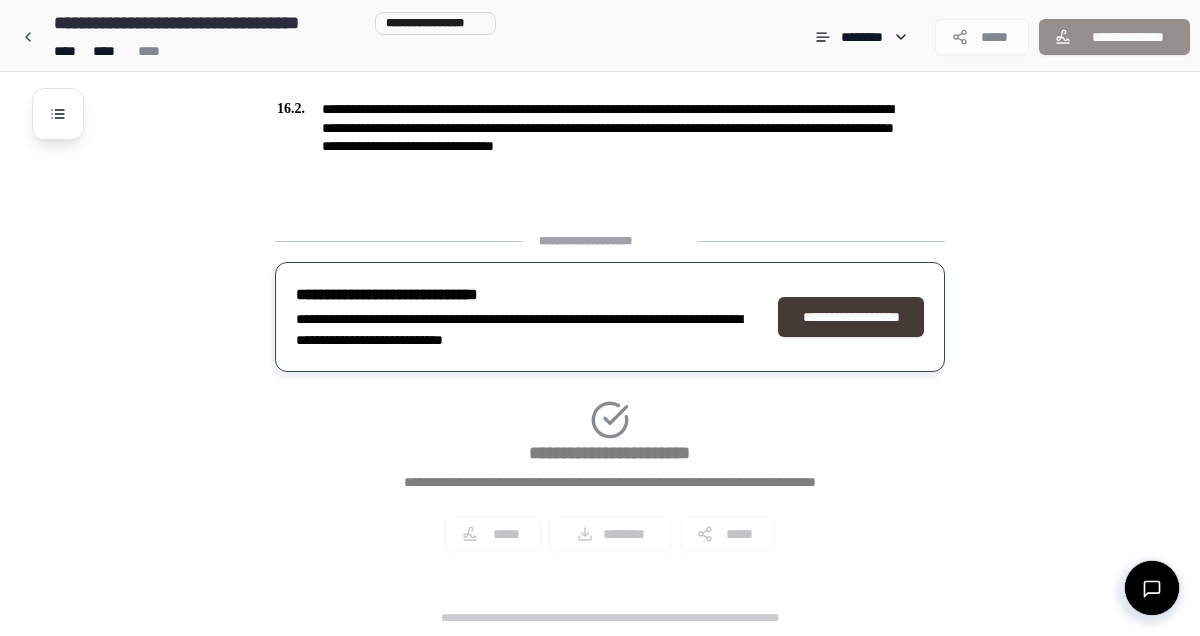 click on "**********" at bounding box center (851, 317) 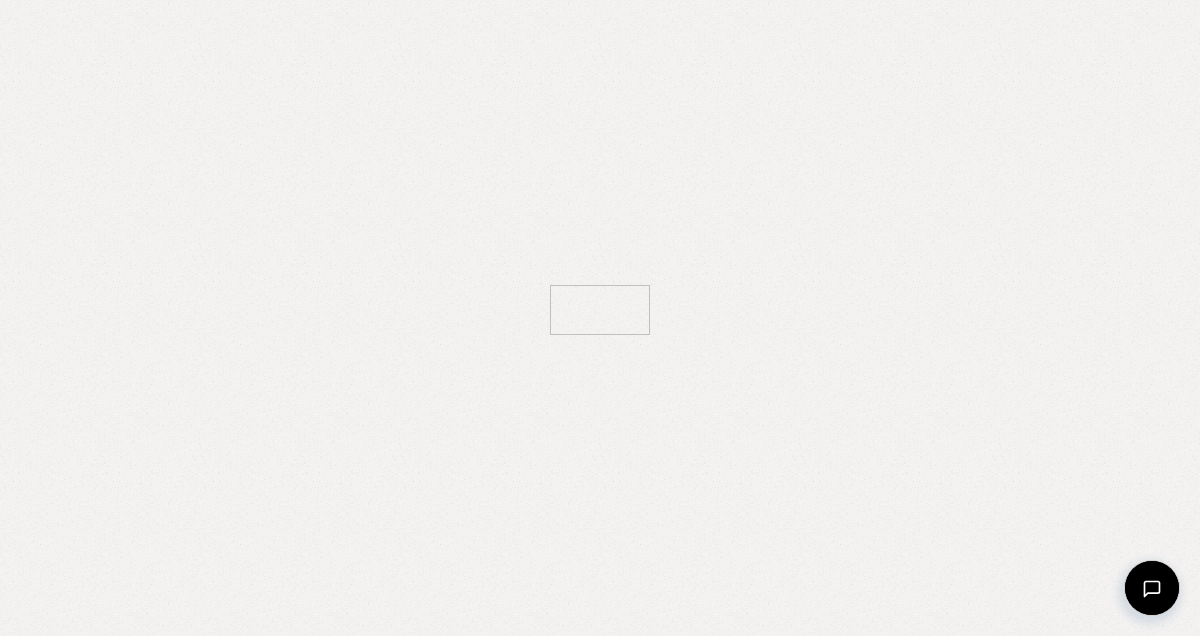 scroll, scrollTop: 0, scrollLeft: 0, axis: both 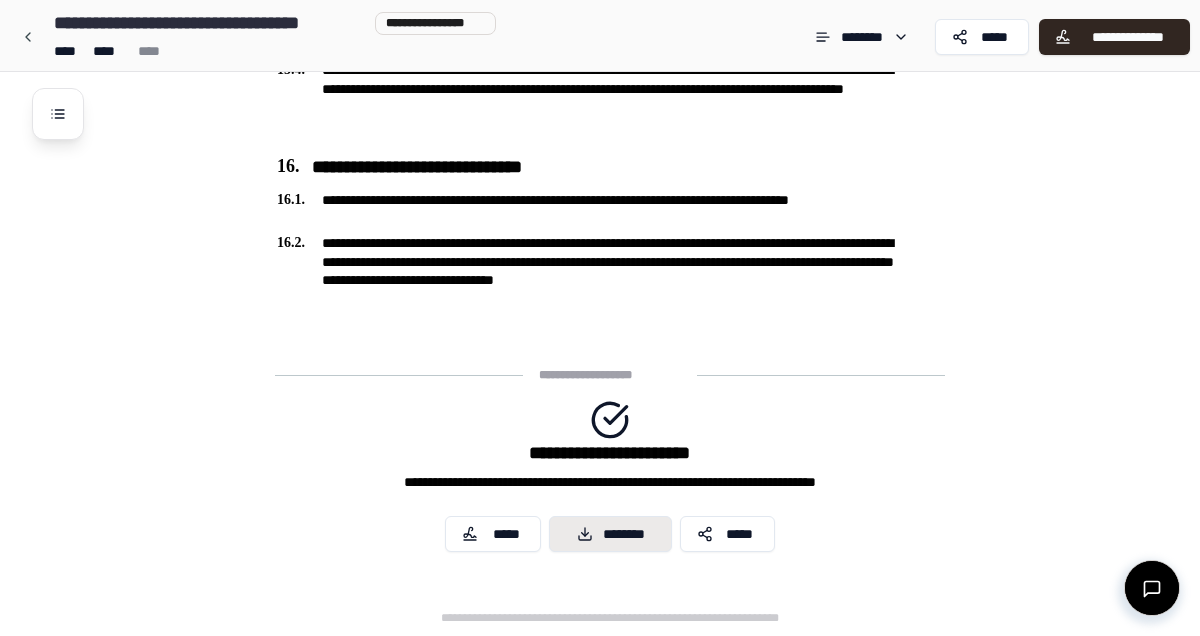 click on "********" at bounding box center (610, 534) 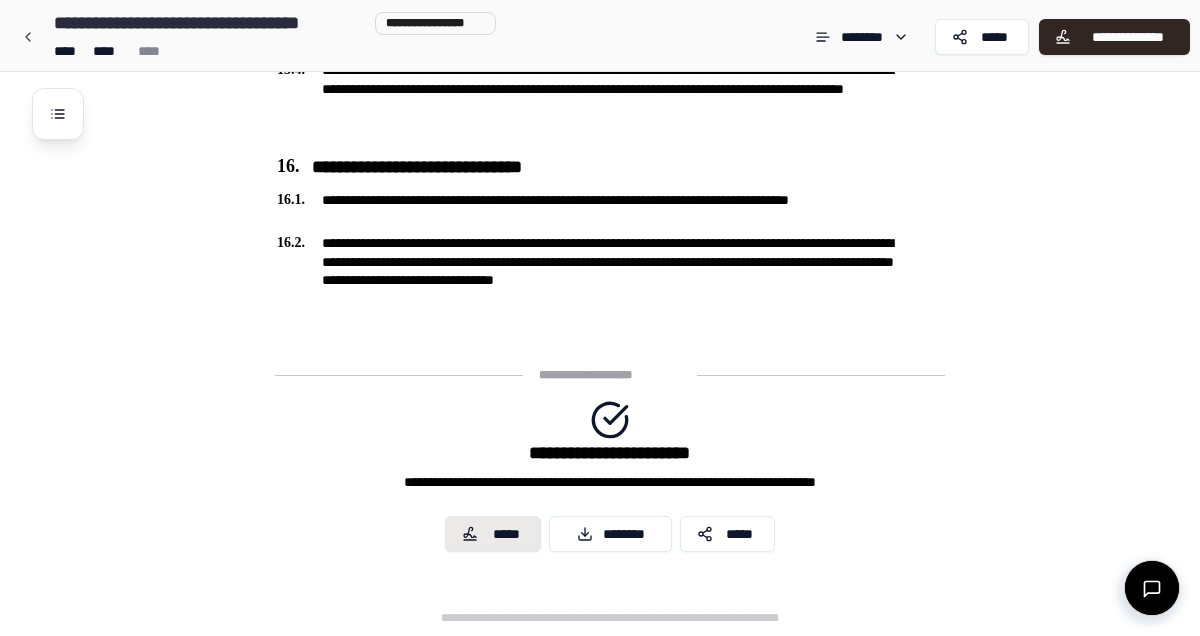 click on "*****" at bounding box center (506, 534) 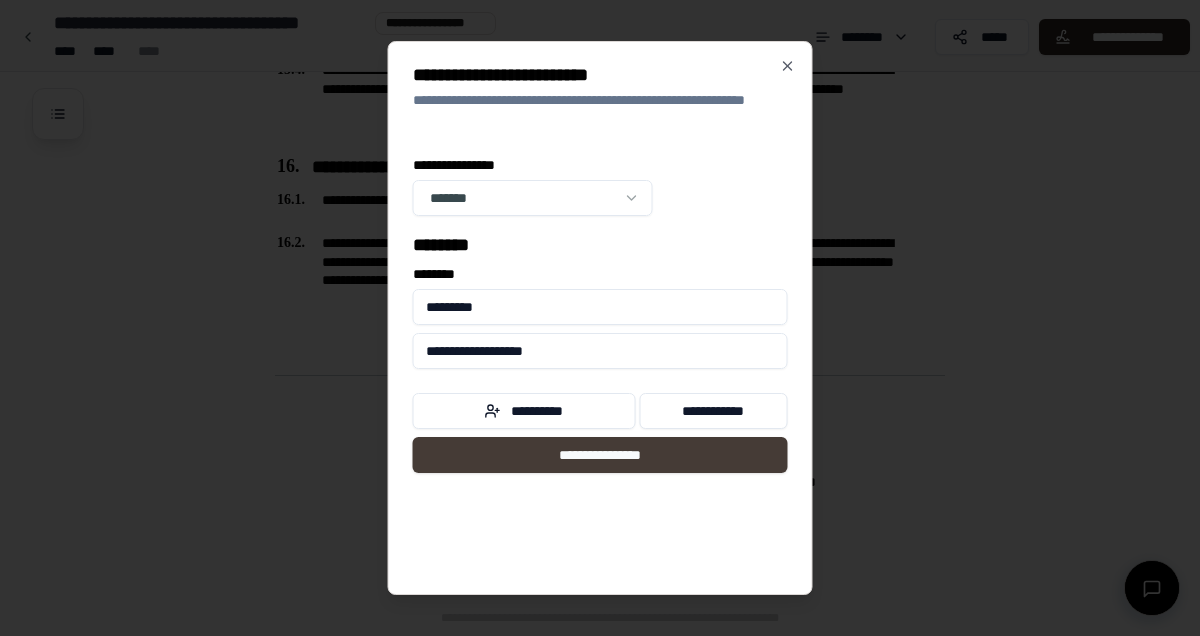 click on "**********" at bounding box center (600, 455) 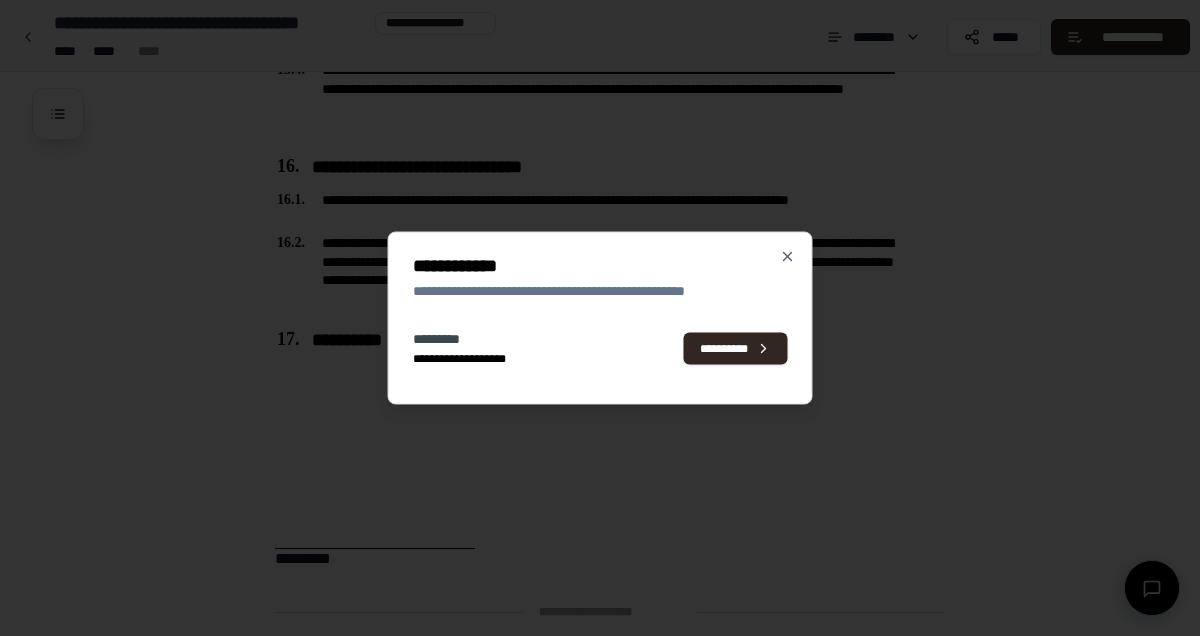 scroll, scrollTop: 5512, scrollLeft: 0, axis: vertical 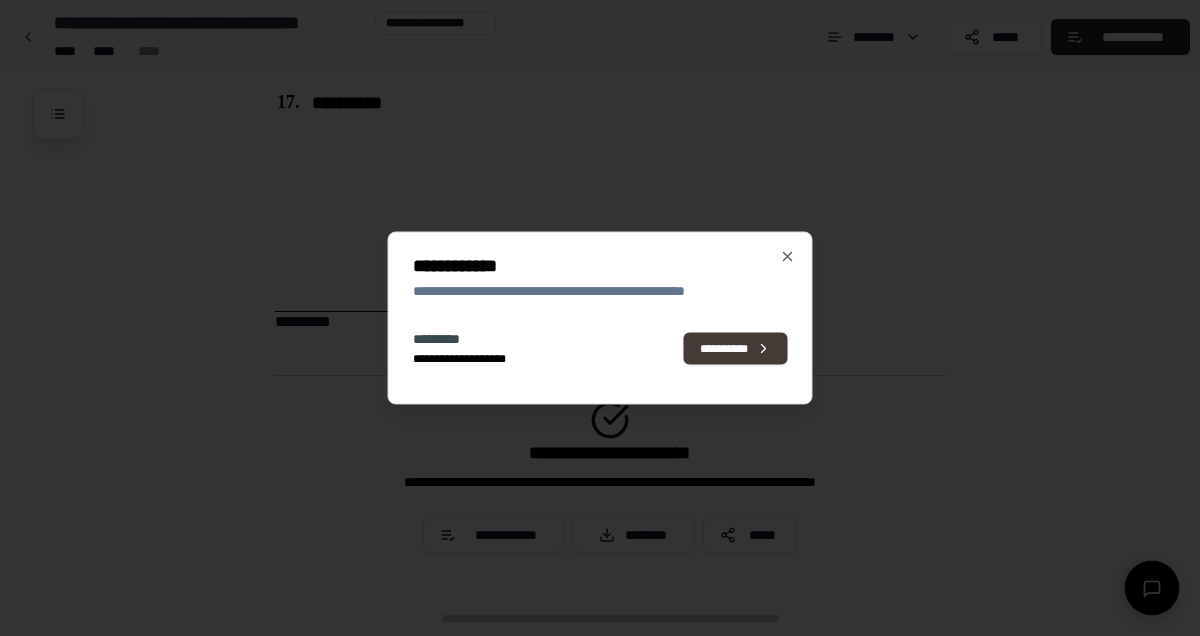 click on "**********" at bounding box center (736, 348) 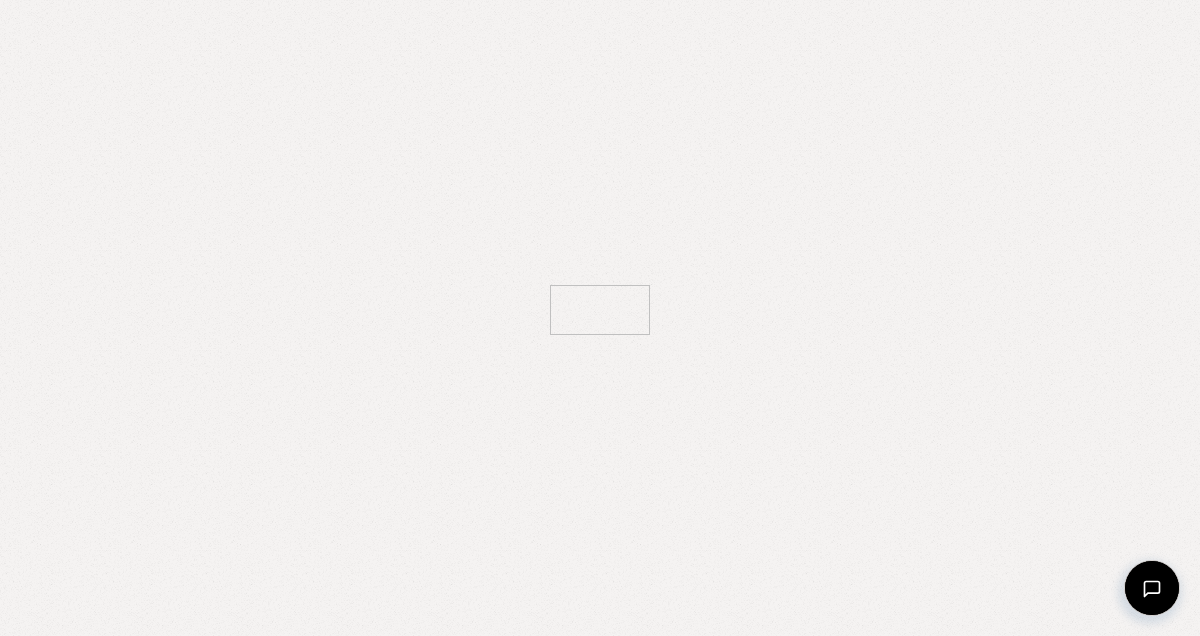 scroll, scrollTop: 0, scrollLeft: 0, axis: both 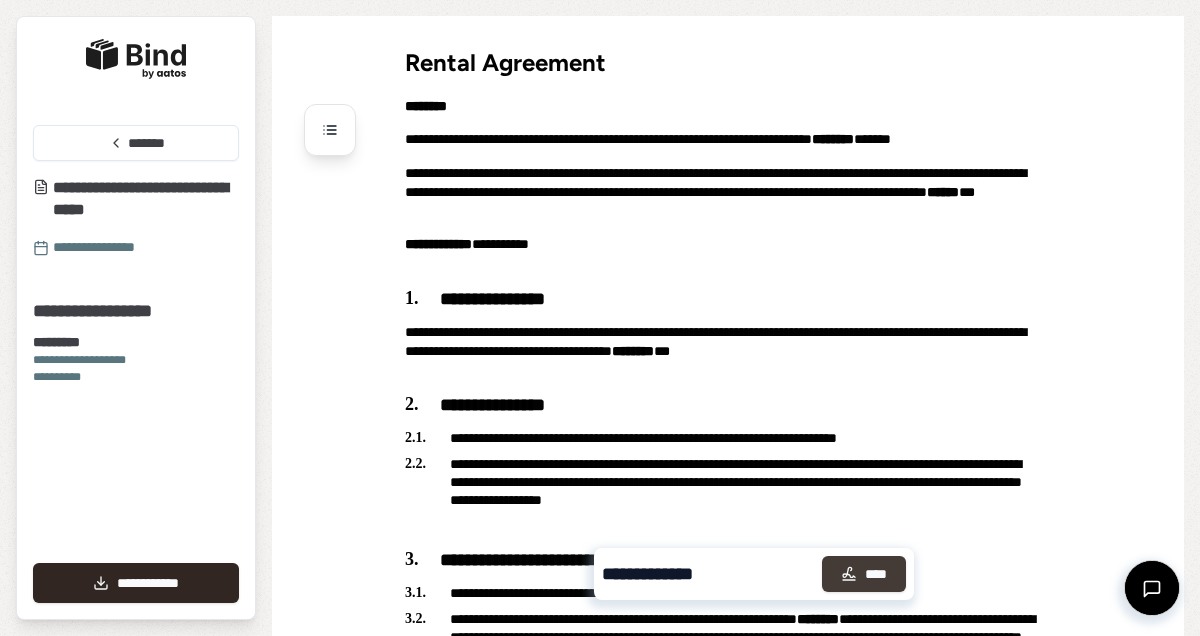 click on "****" at bounding box center (864, 574) 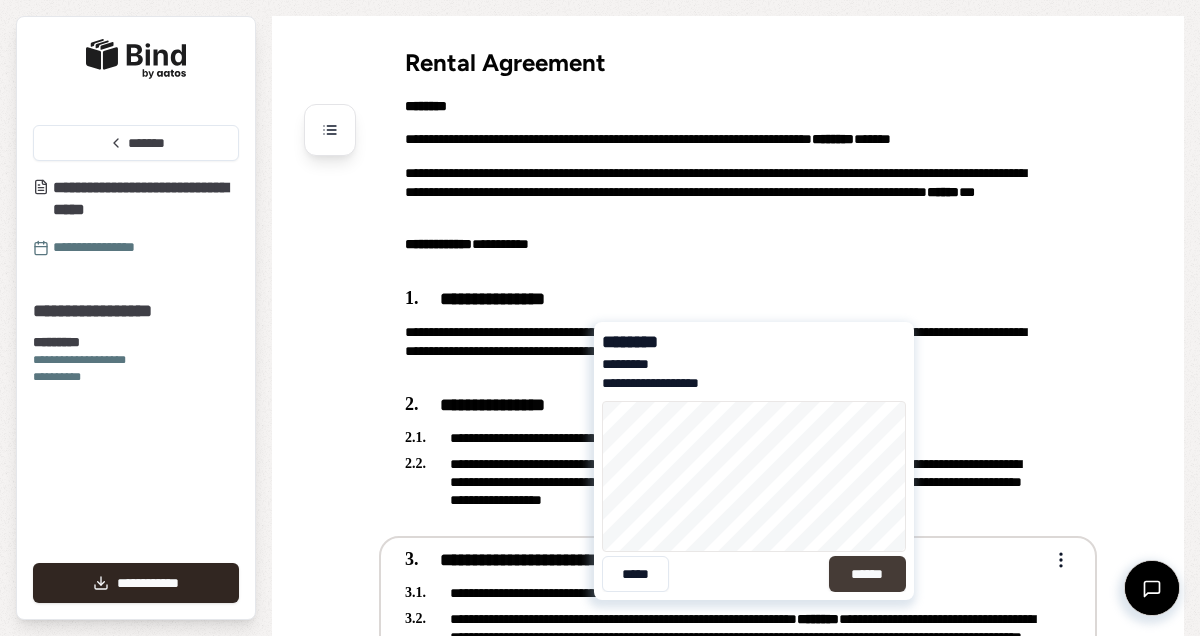 click on "******" at bounding box center (867, 574) 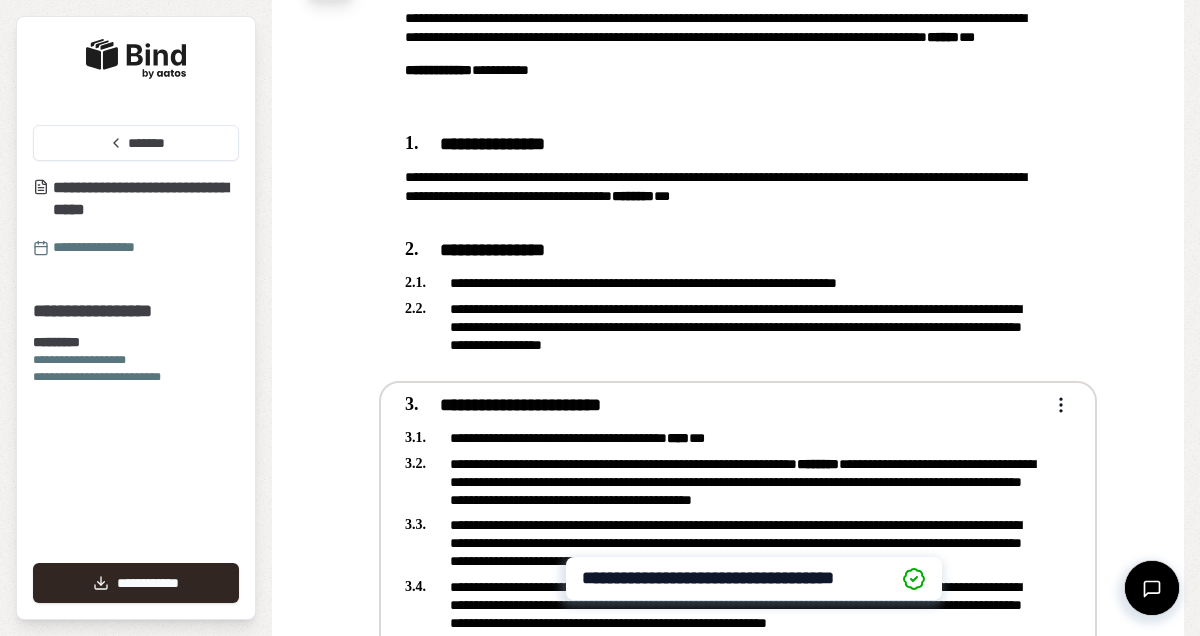 scroll, scrollTop: 0, scrollLeft: 0, axis: both 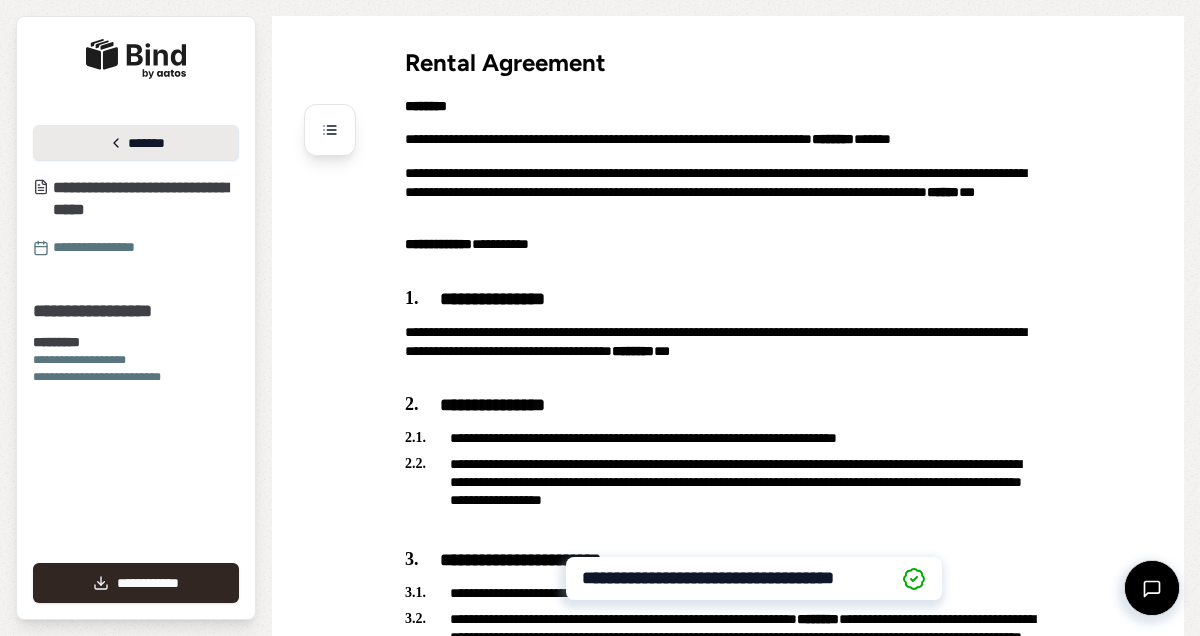 click on "*******" at bounding box center [136, 143] 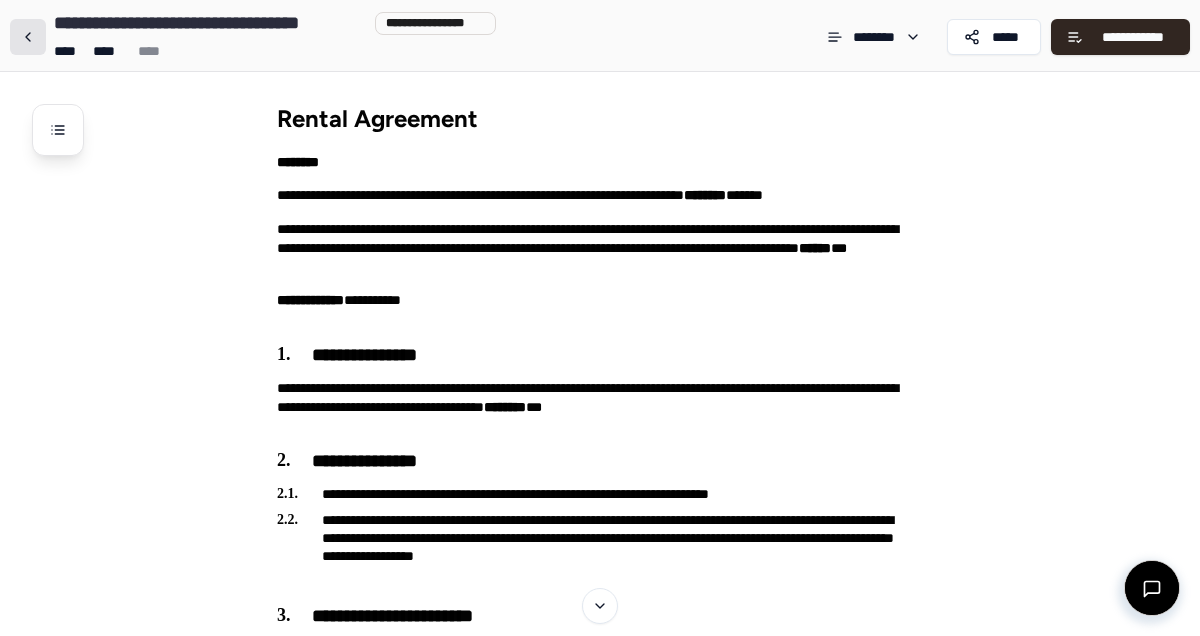 click at bounding box center [28, 37] 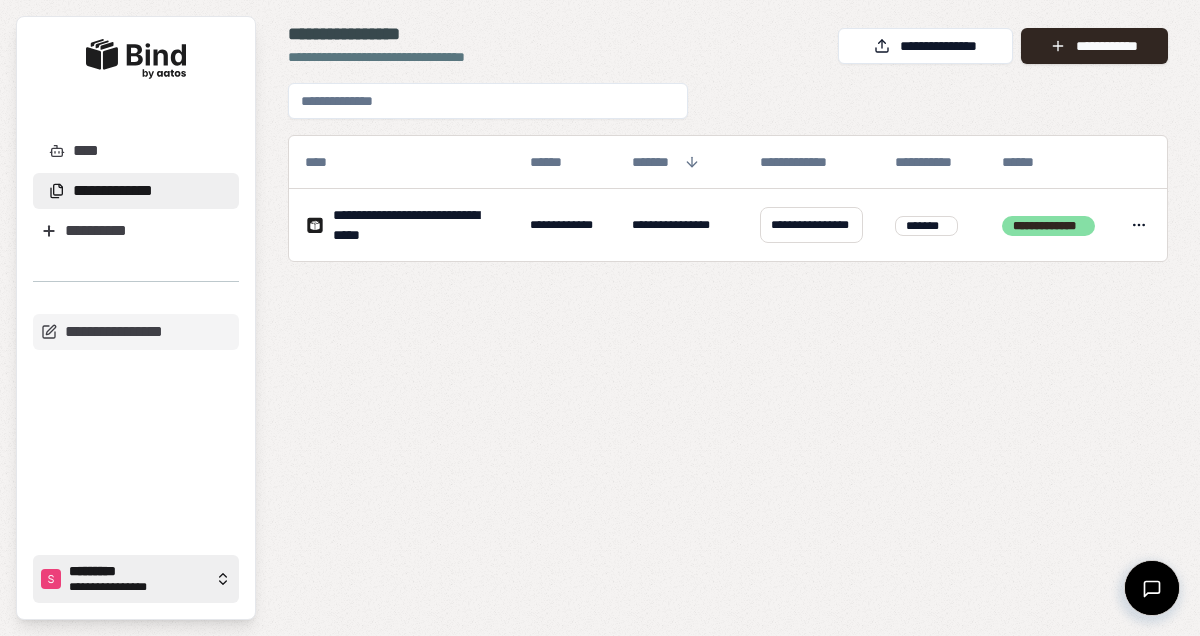 click on "**********" at bounding box center [138, 587] 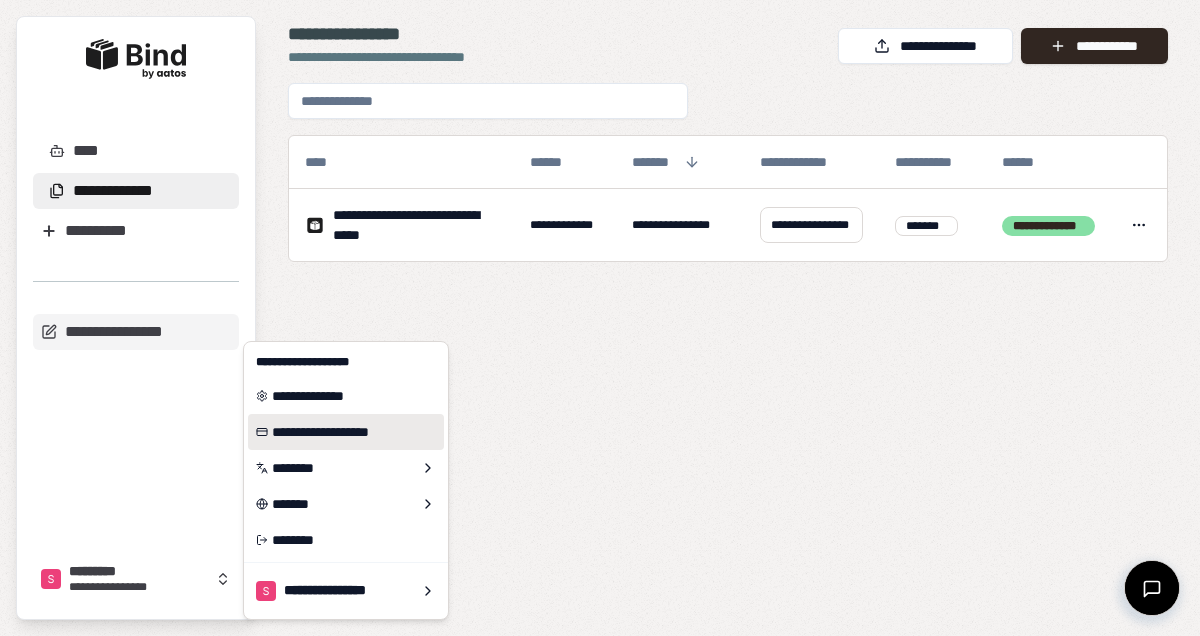 click on "**********" at bounding box center (346, 432) 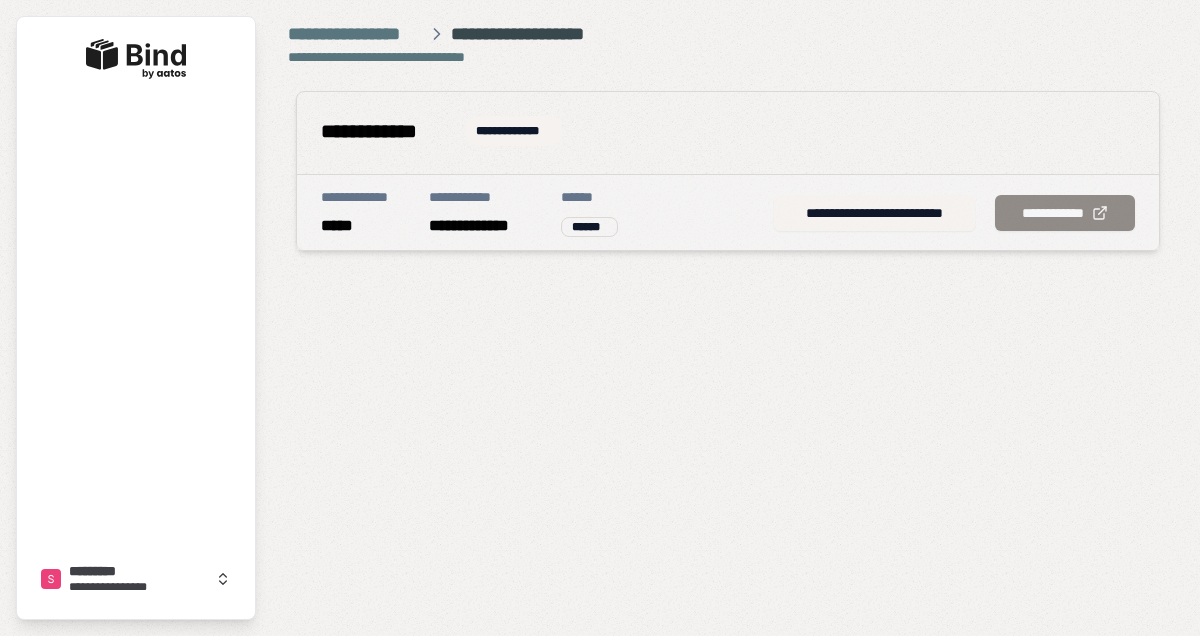 click on "**********" at bounding box center (874, 213) 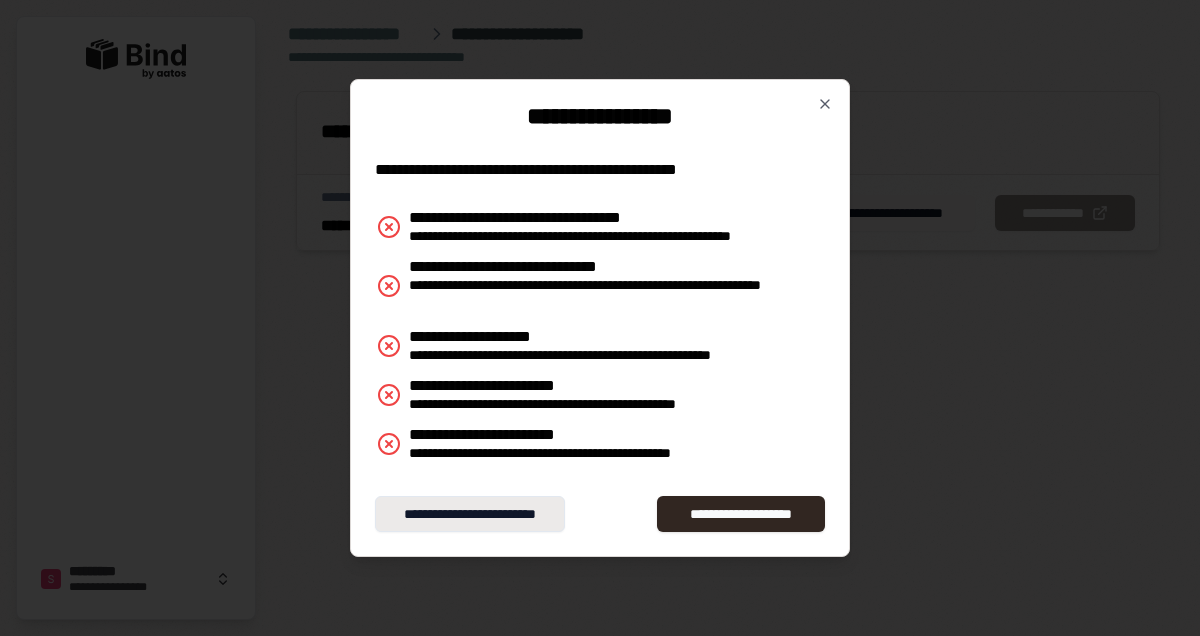 click on "**********" at bounding box center [470, 514] 